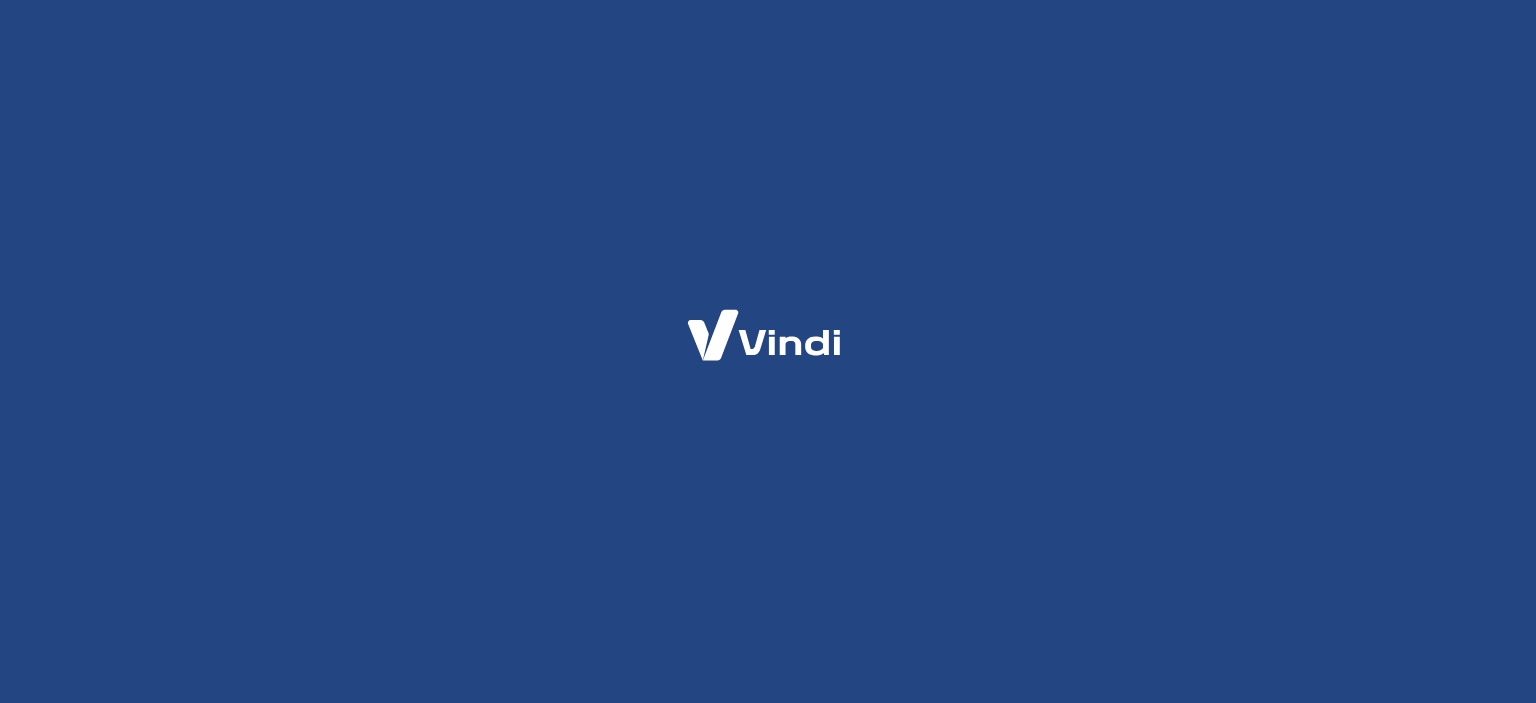 scroll, scrollTop: 0, scrollLeft: 0, axis: both 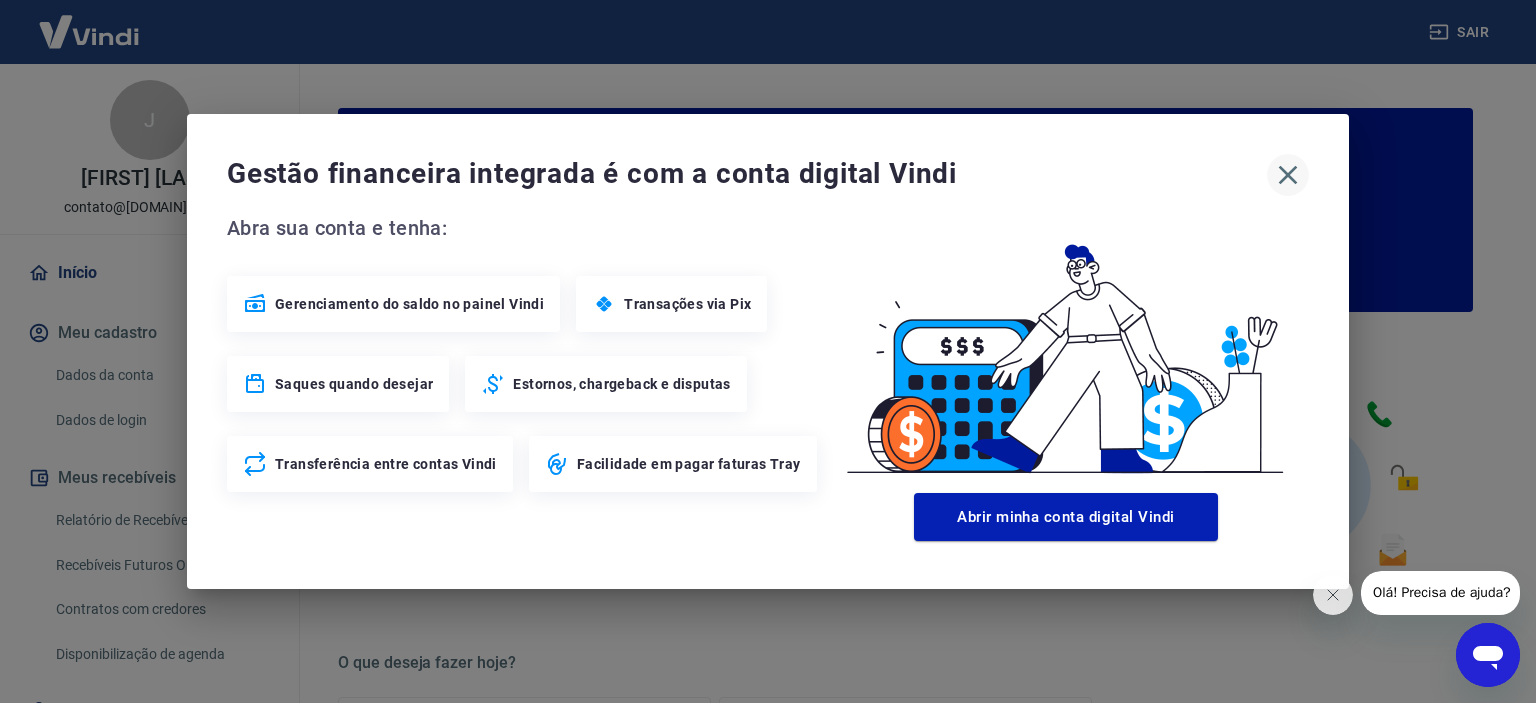 click 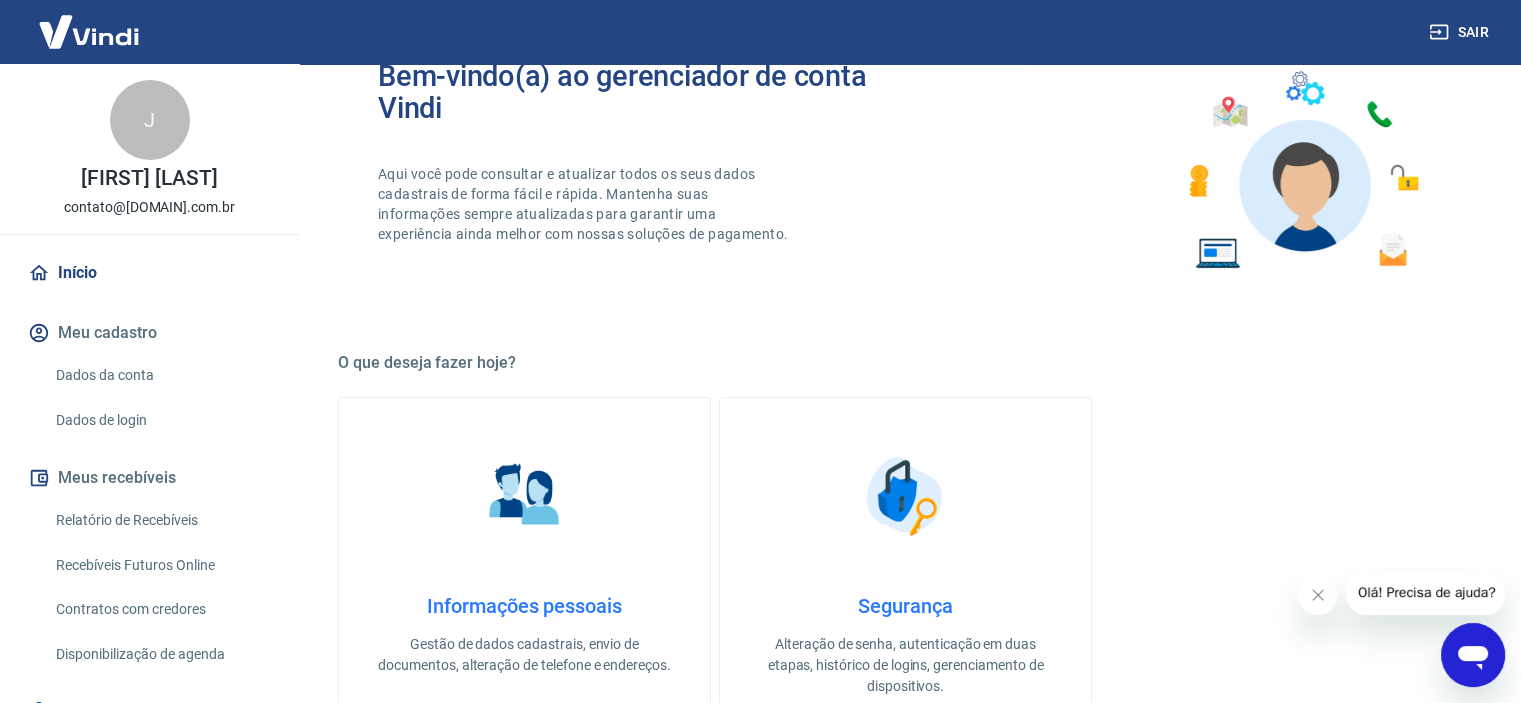 scroll, scrollTop: 400, scrollLeft: 0, axis: vertical 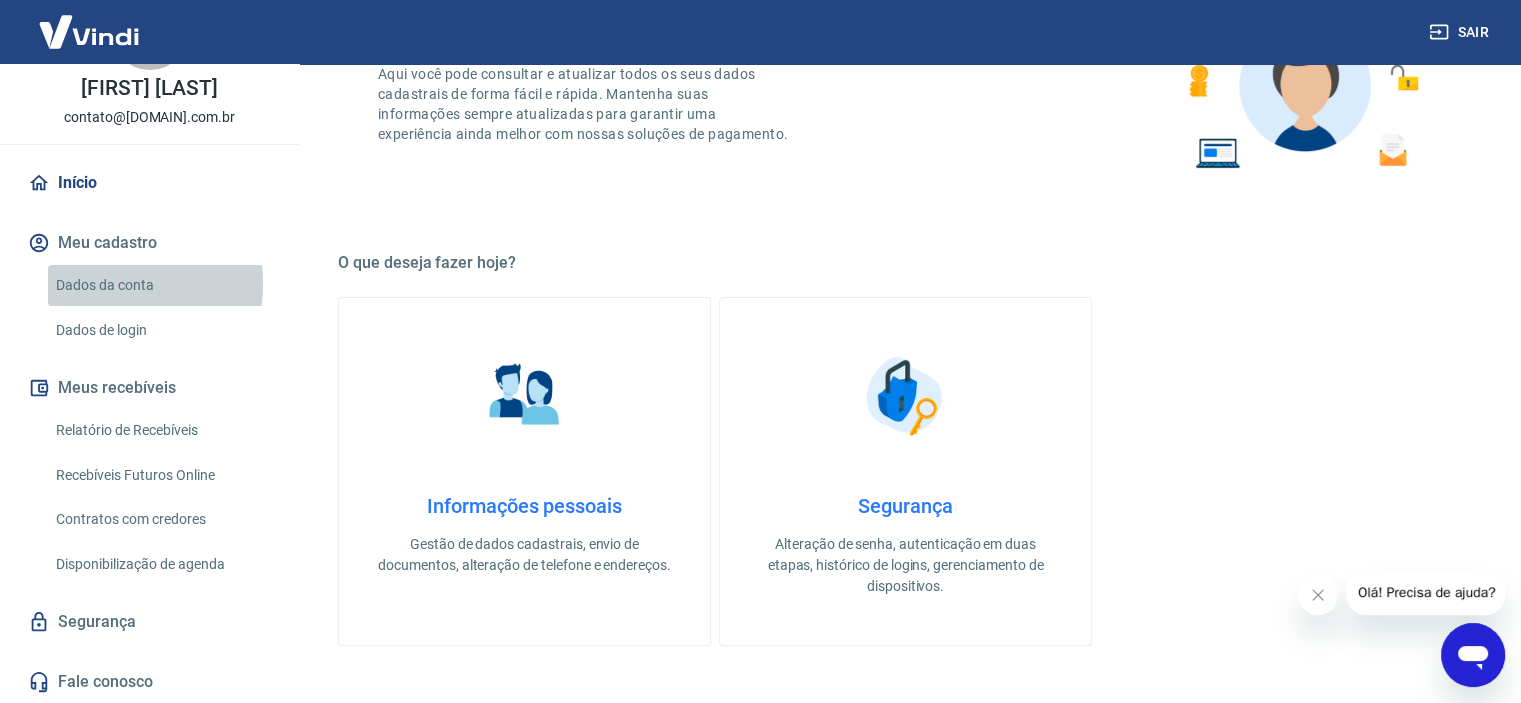 click on "Dados da conta" at bounding box center [161, 285] 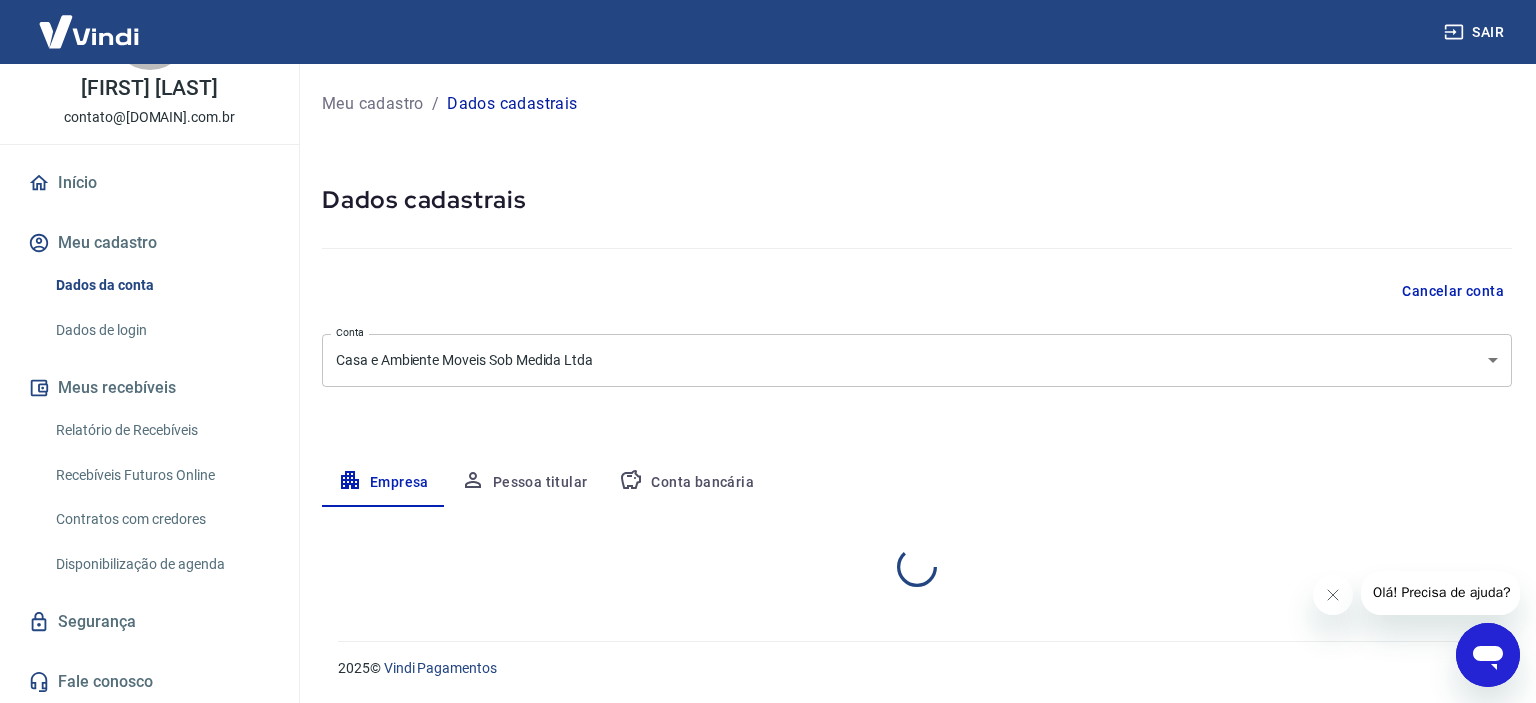 select on "RS" 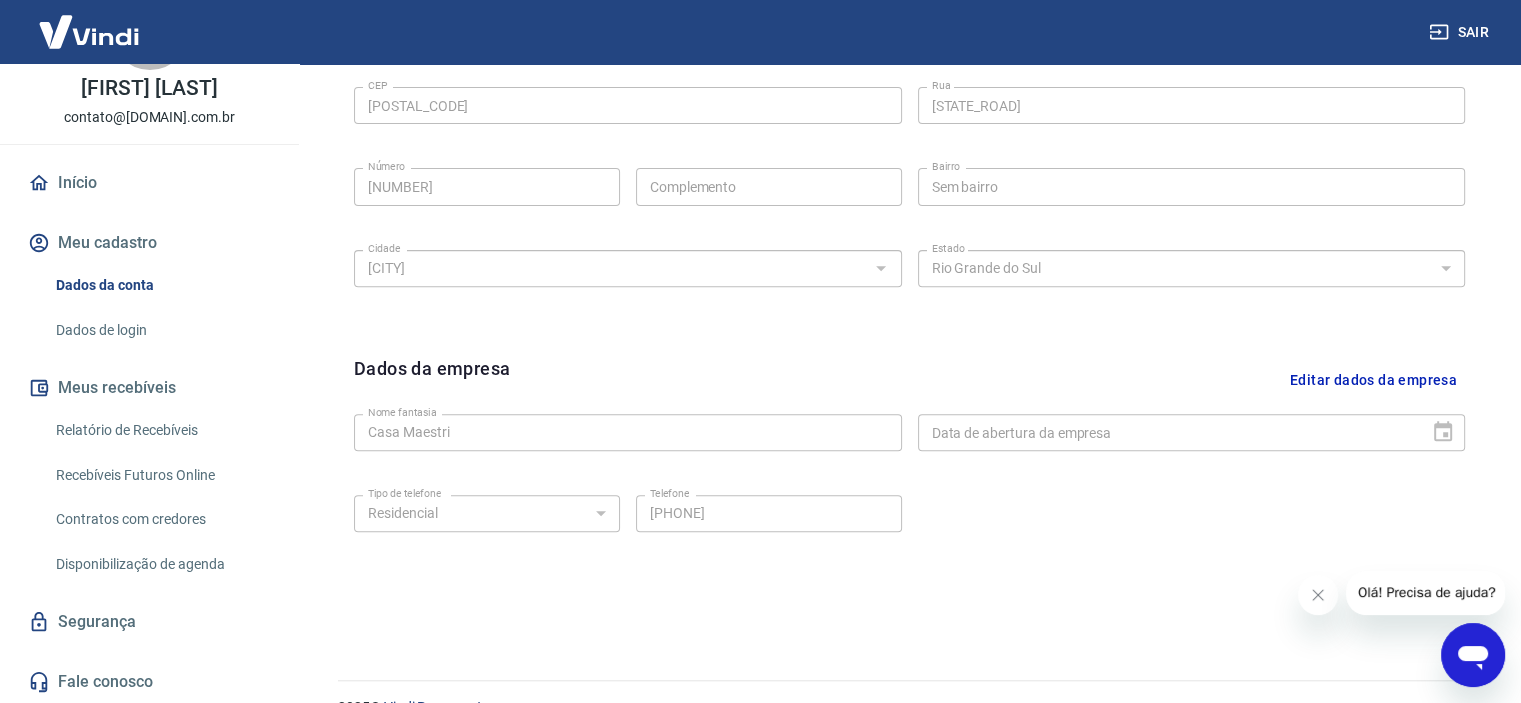 scroll, scrollTop: 738, scrollLeft: 0, axis: vertical 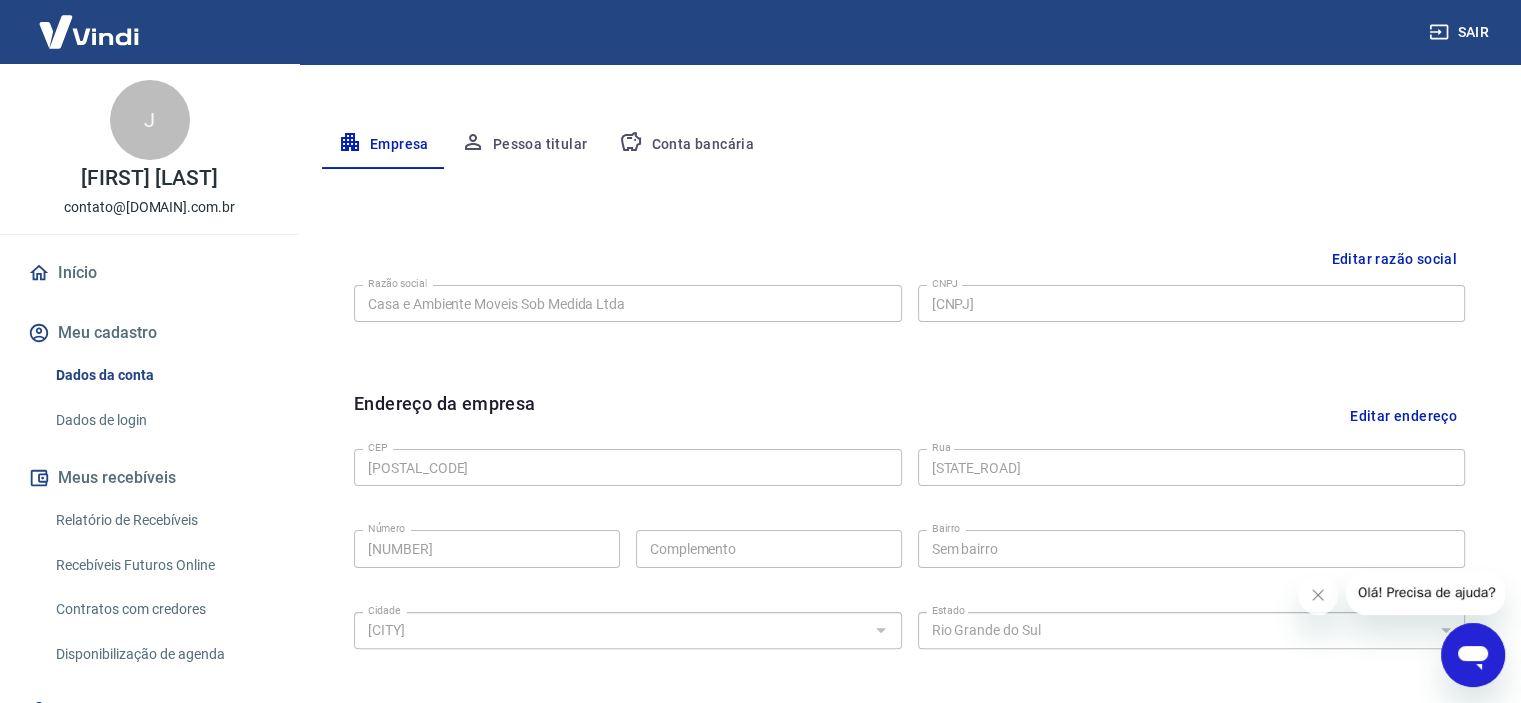 click on "Conta bancária" at bounding box center [686, 145] 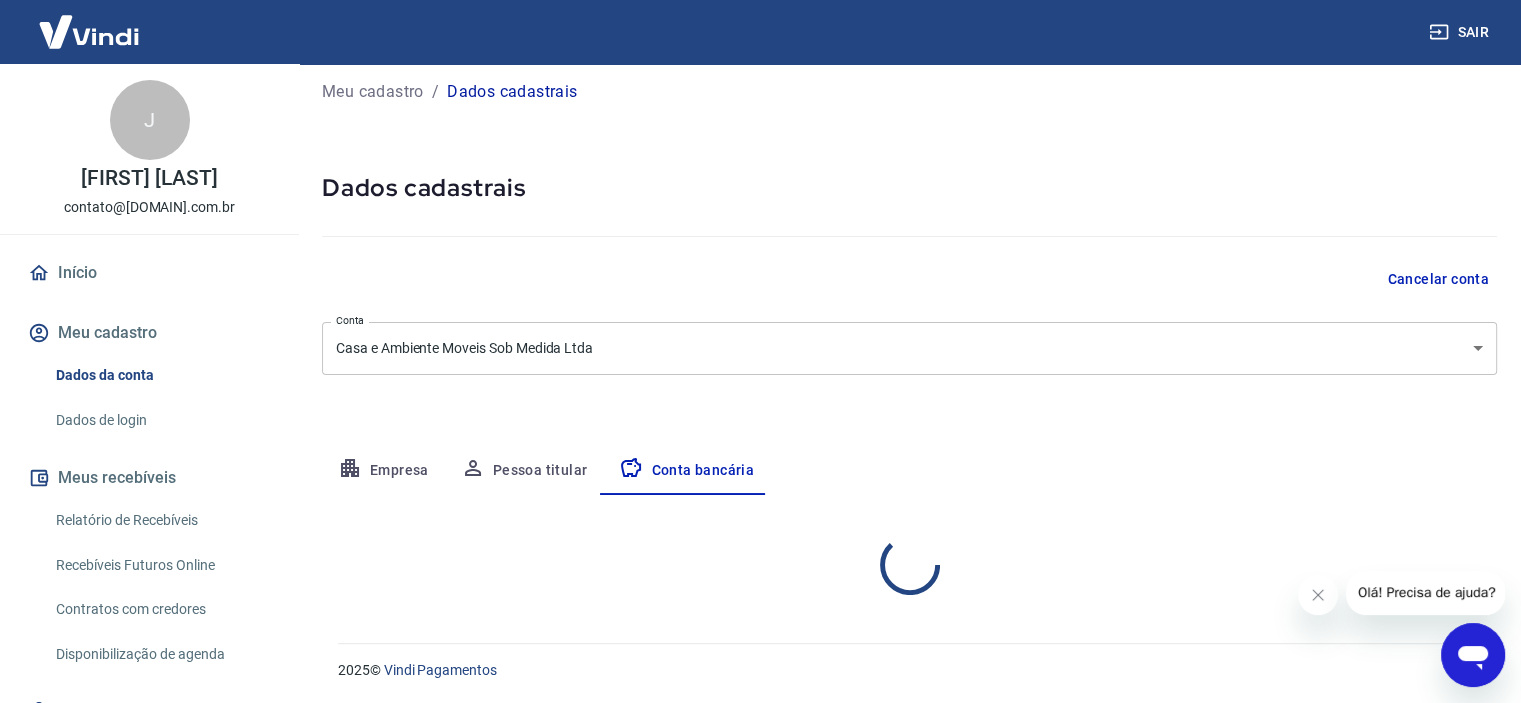 select on "1" 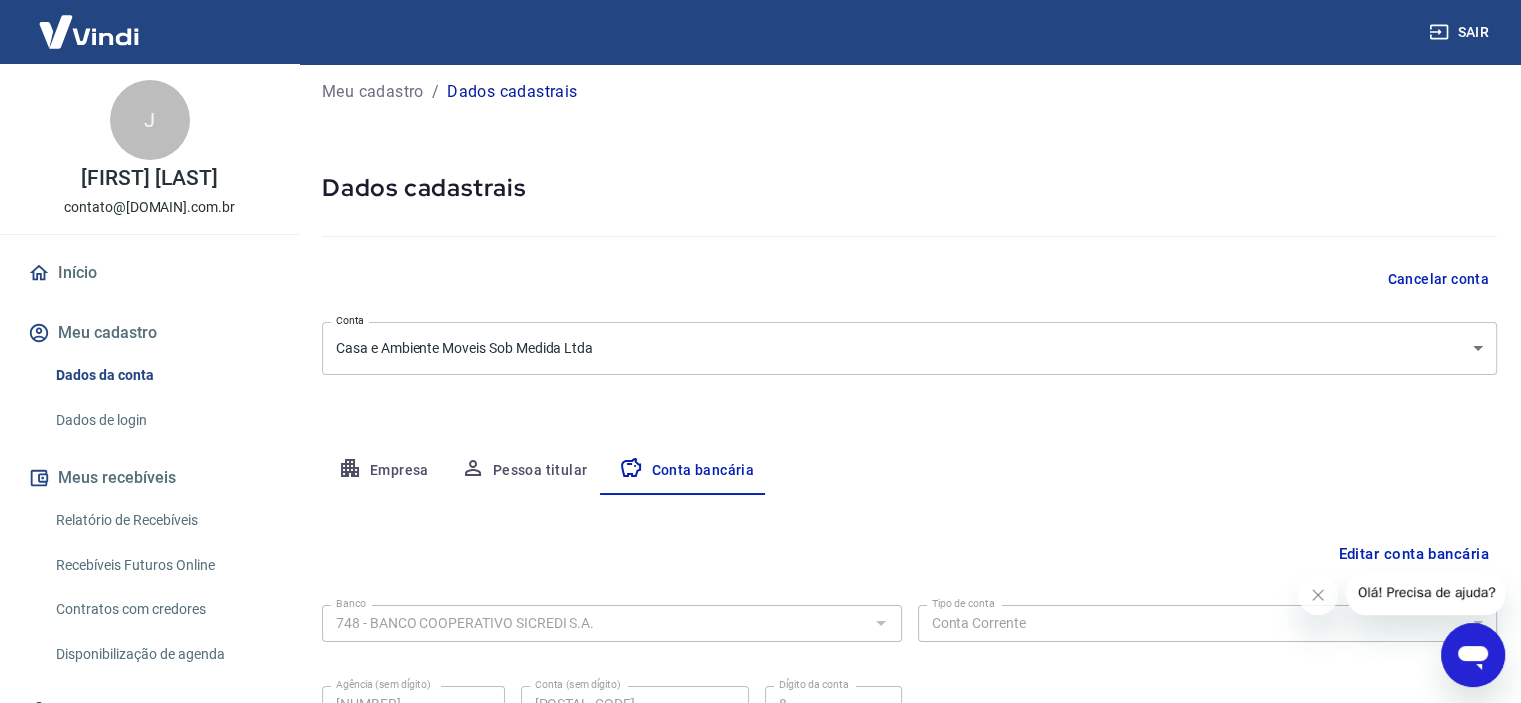 scroll, scrollTop: 207, scrollLeft: 0, axis: vertical 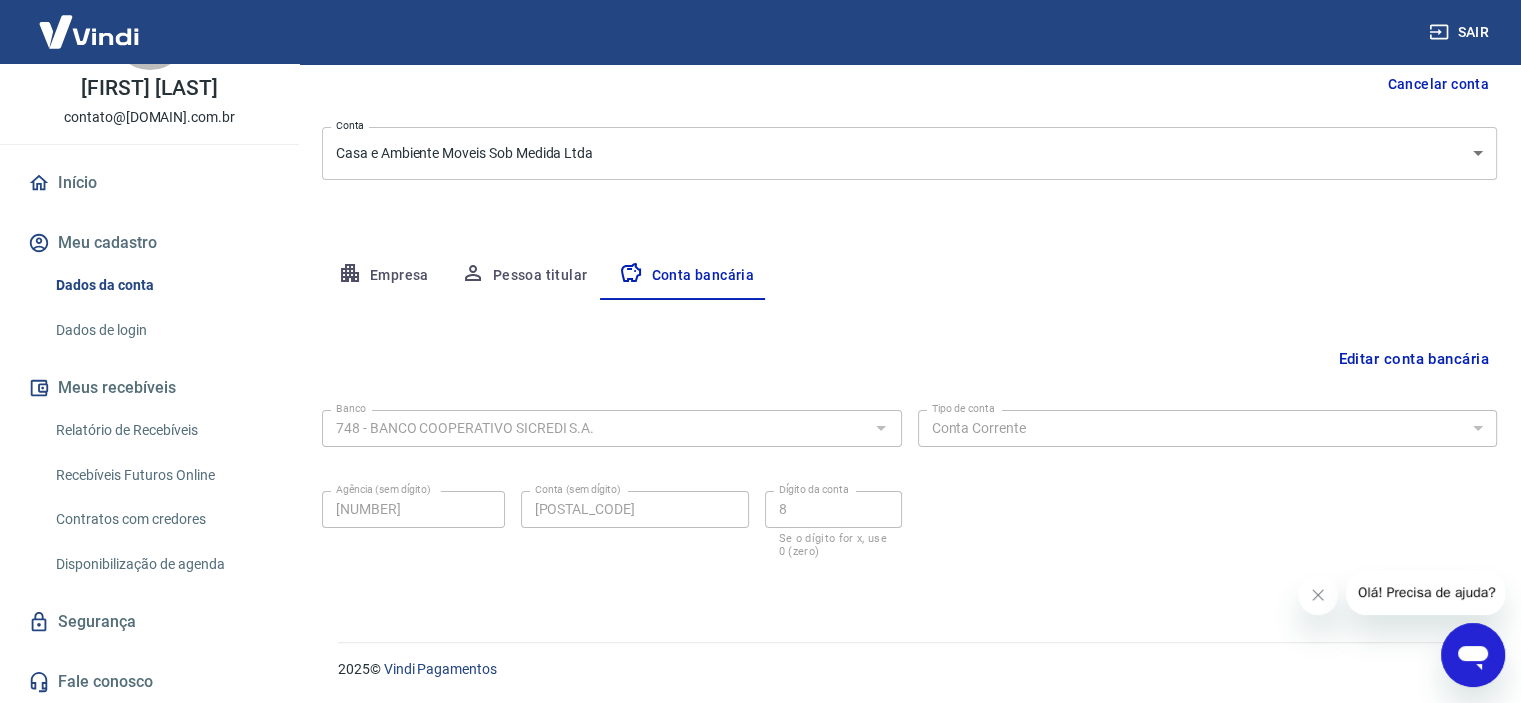 click on "Relatório de Recebíveis" at bounding box center (161, 430) 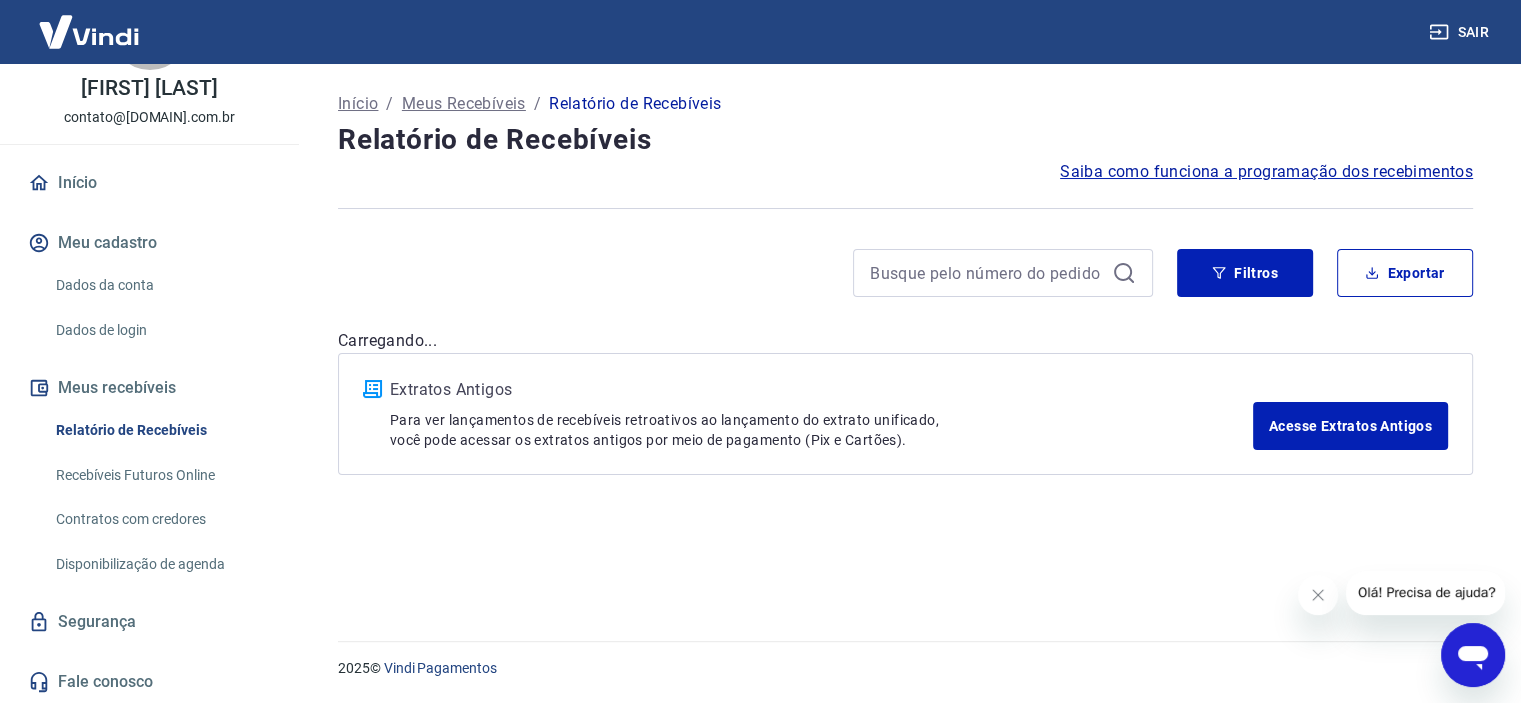 scroll, scrollTop: 0, scrollLeft: 0, axis: both 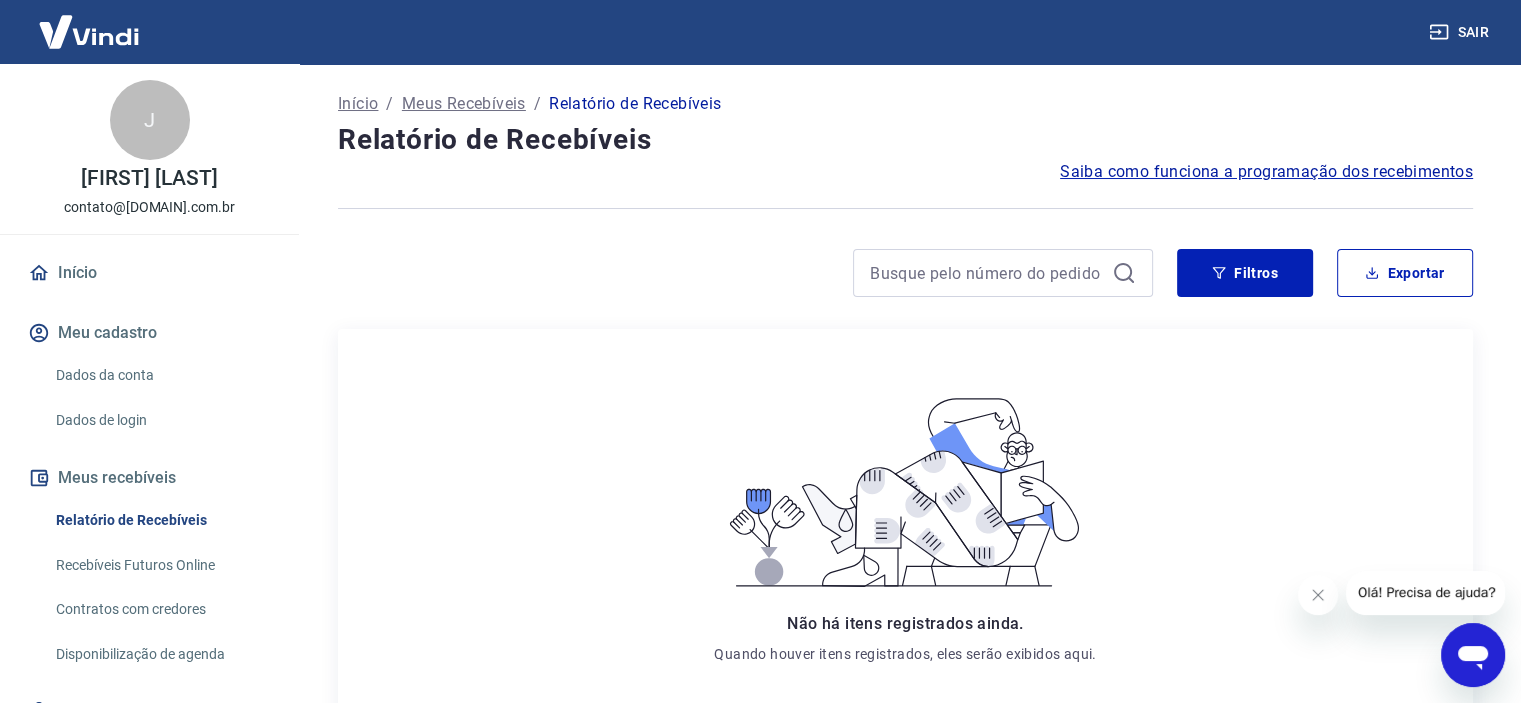 click on "Dados da conta" at bounding box center (161, 375) 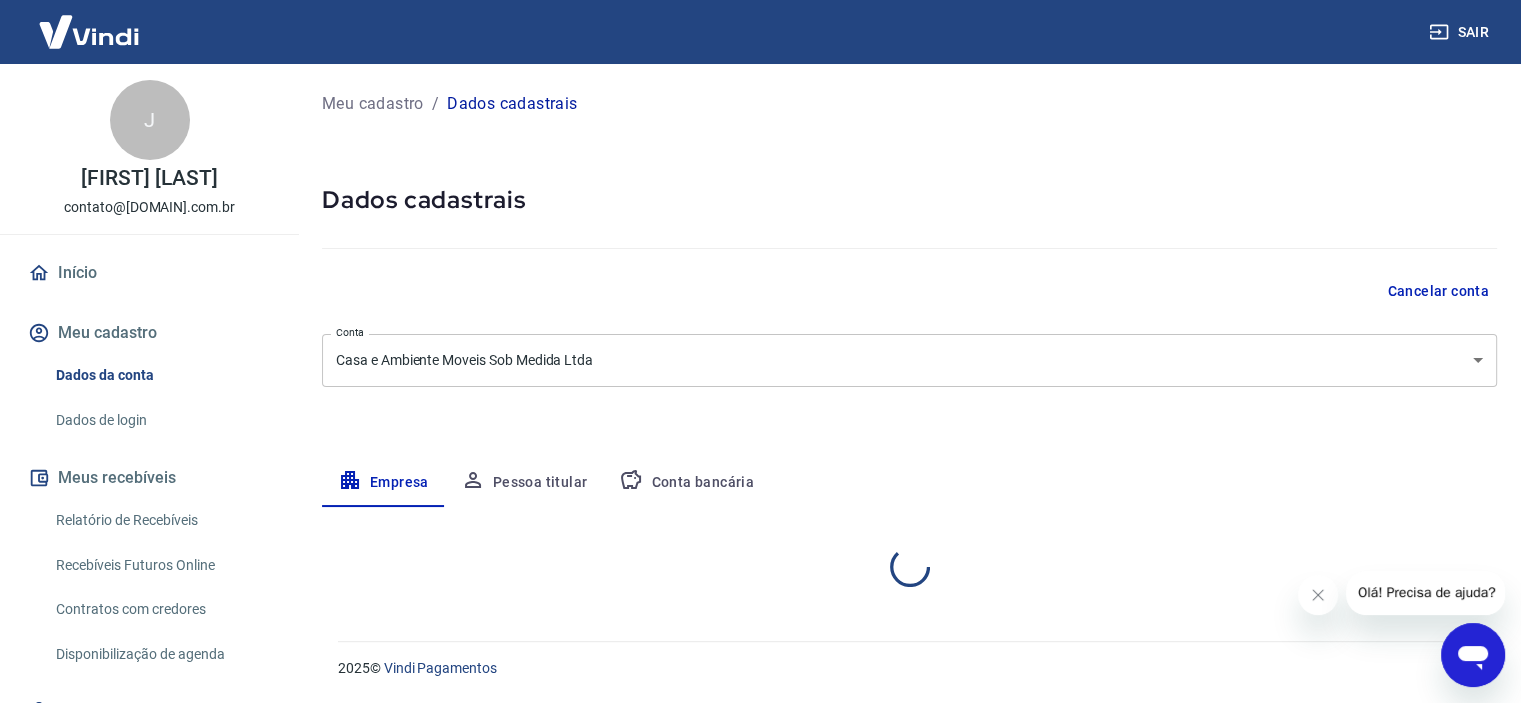 select on "RS" 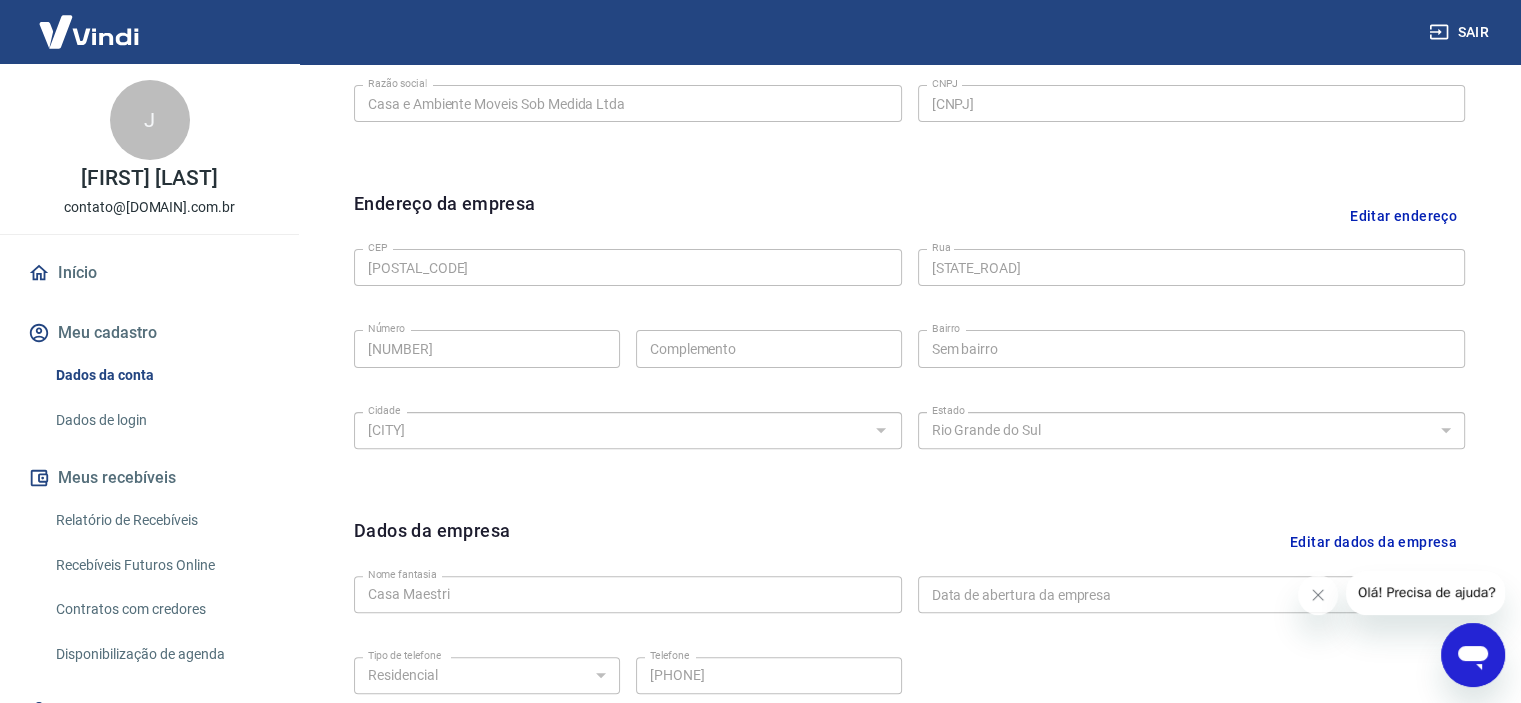 scroll, scrollTop: 738, scrollLeft: 0, axis: vertical 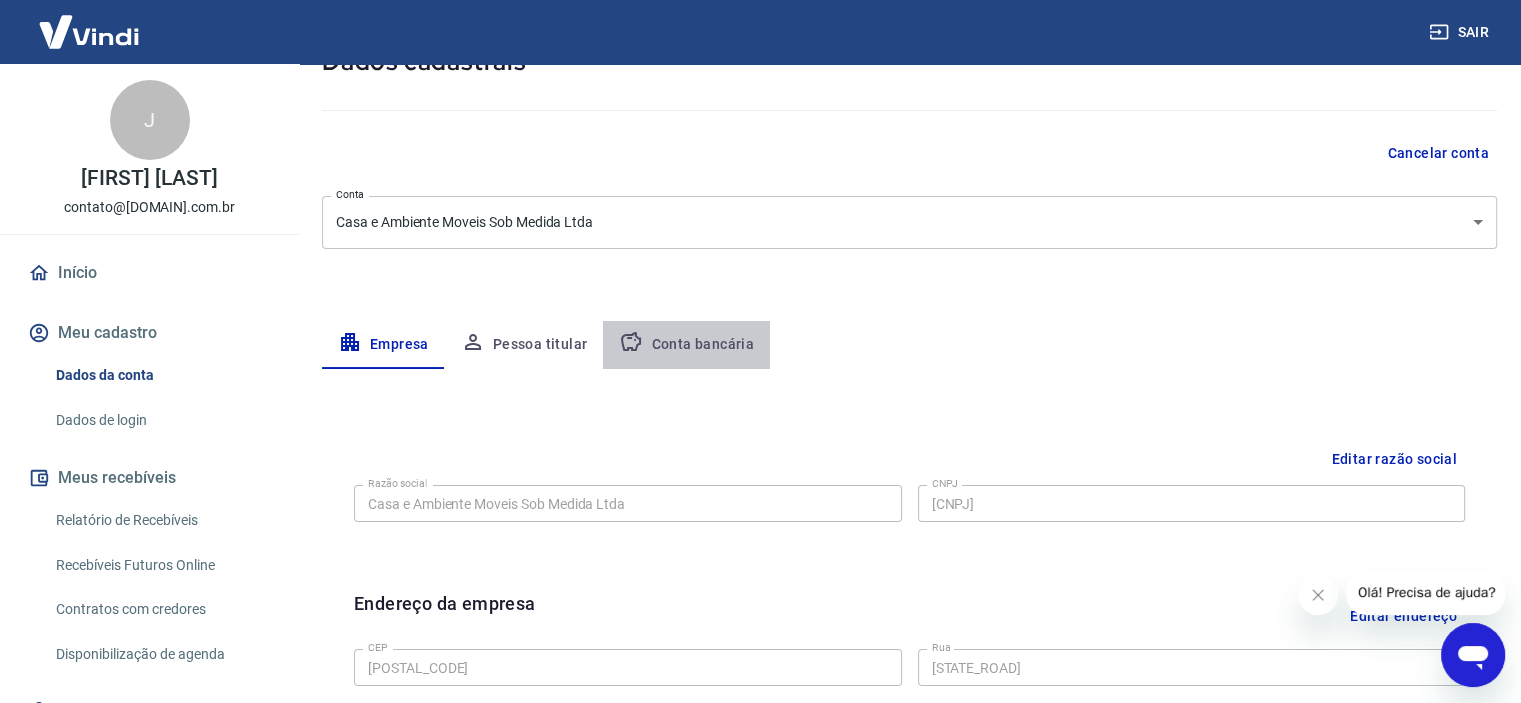 click on "Conta bancária" at bounding box center [686, 345] 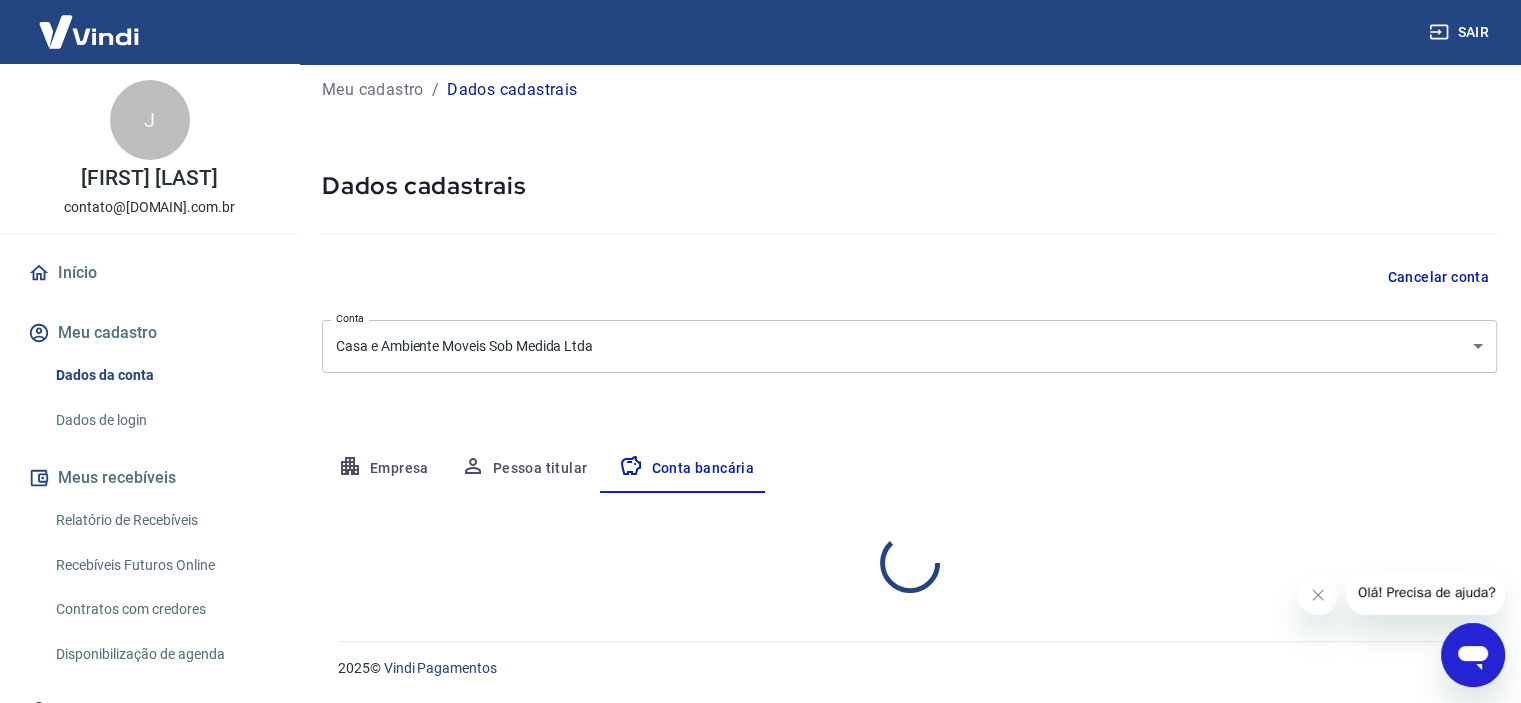 select on "1" 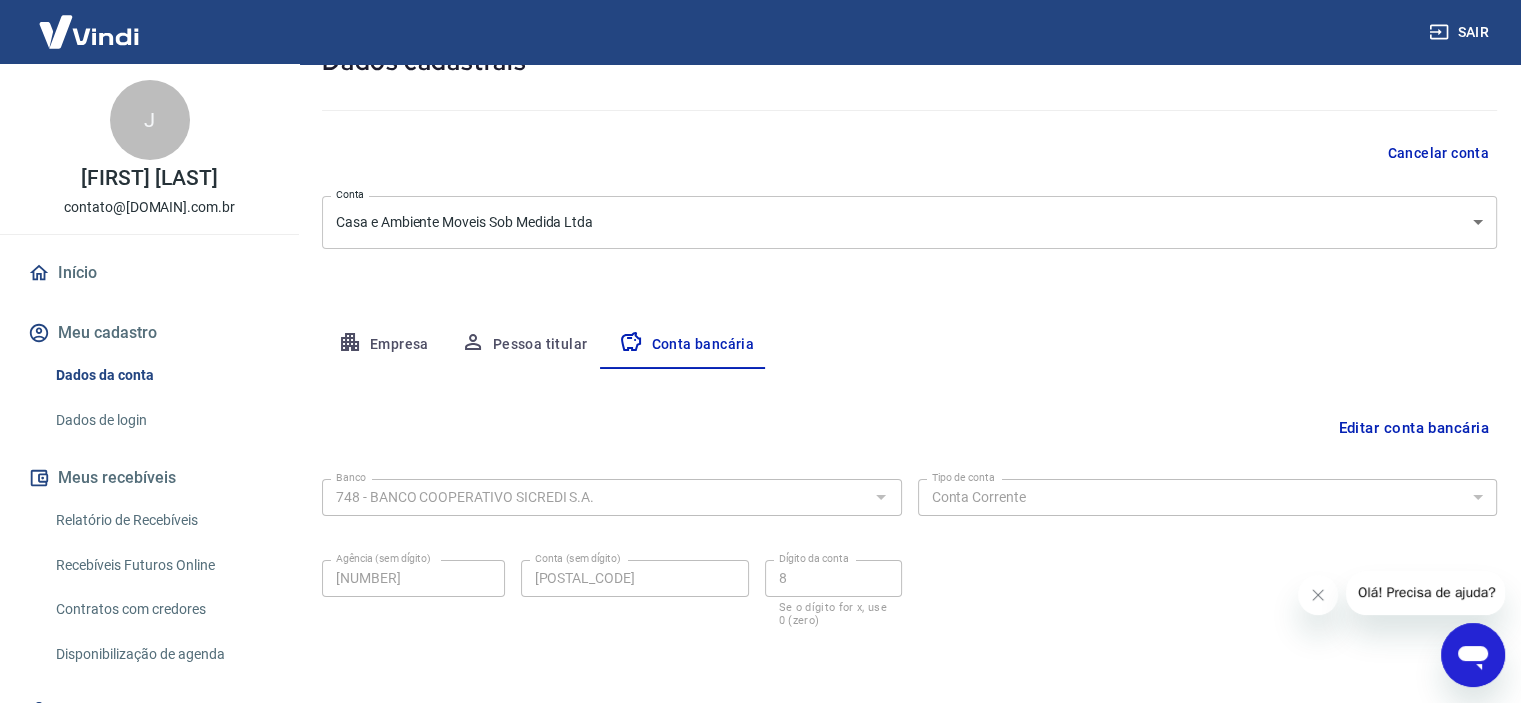 scroll, scrollTop: 207, scrollLeft: 0, axis: vertical 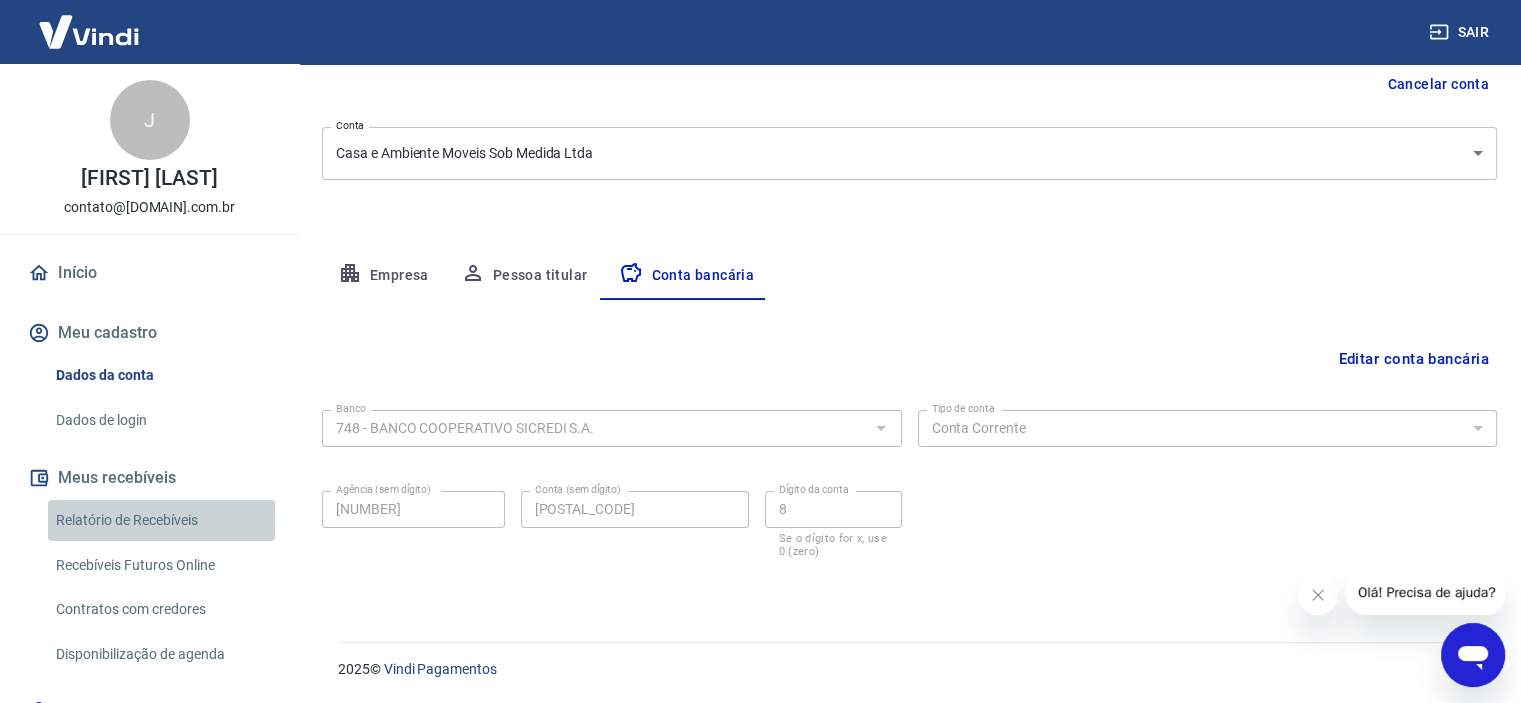 click on "Relatório de Recebíveis" at bounding box center [161, 520] 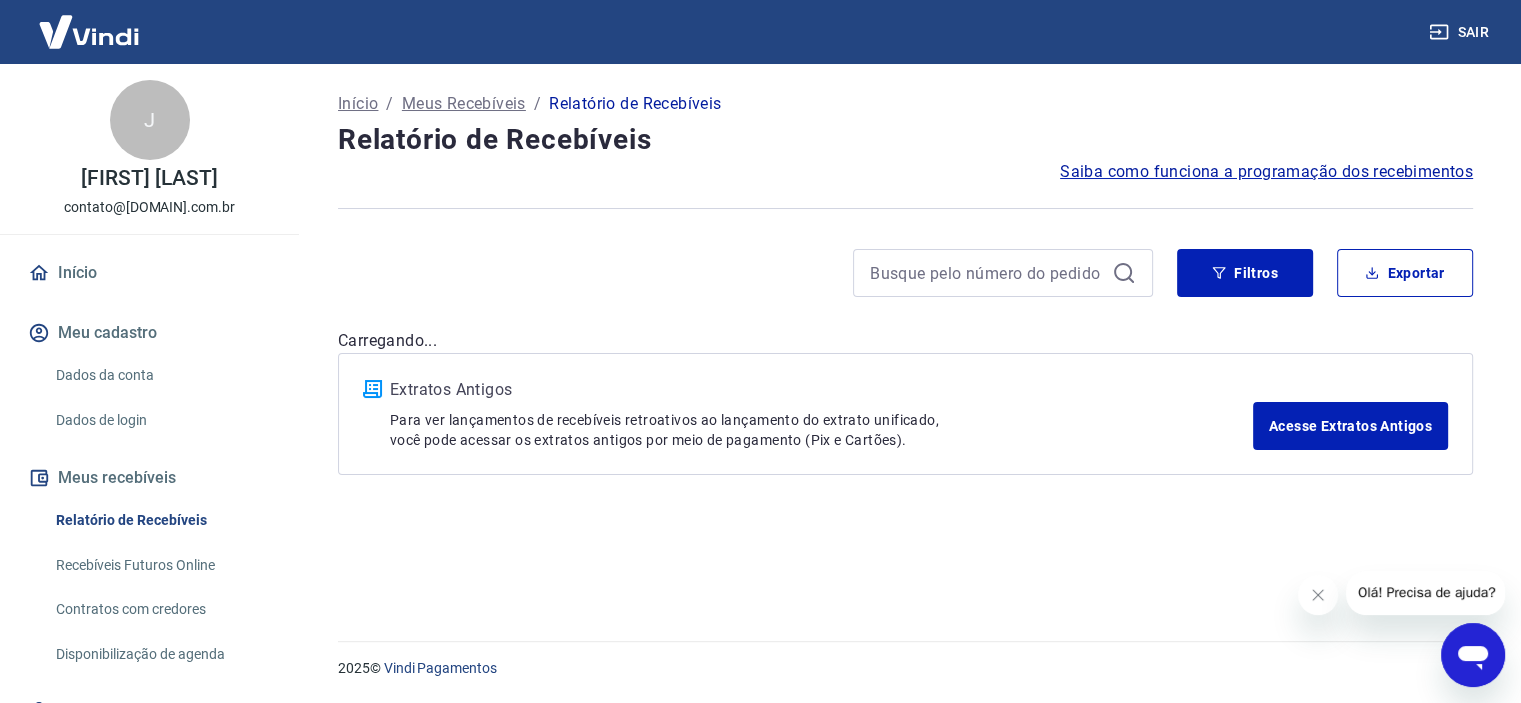 scroll, scrollTop: 0, scrollLeft: 0, axis: both 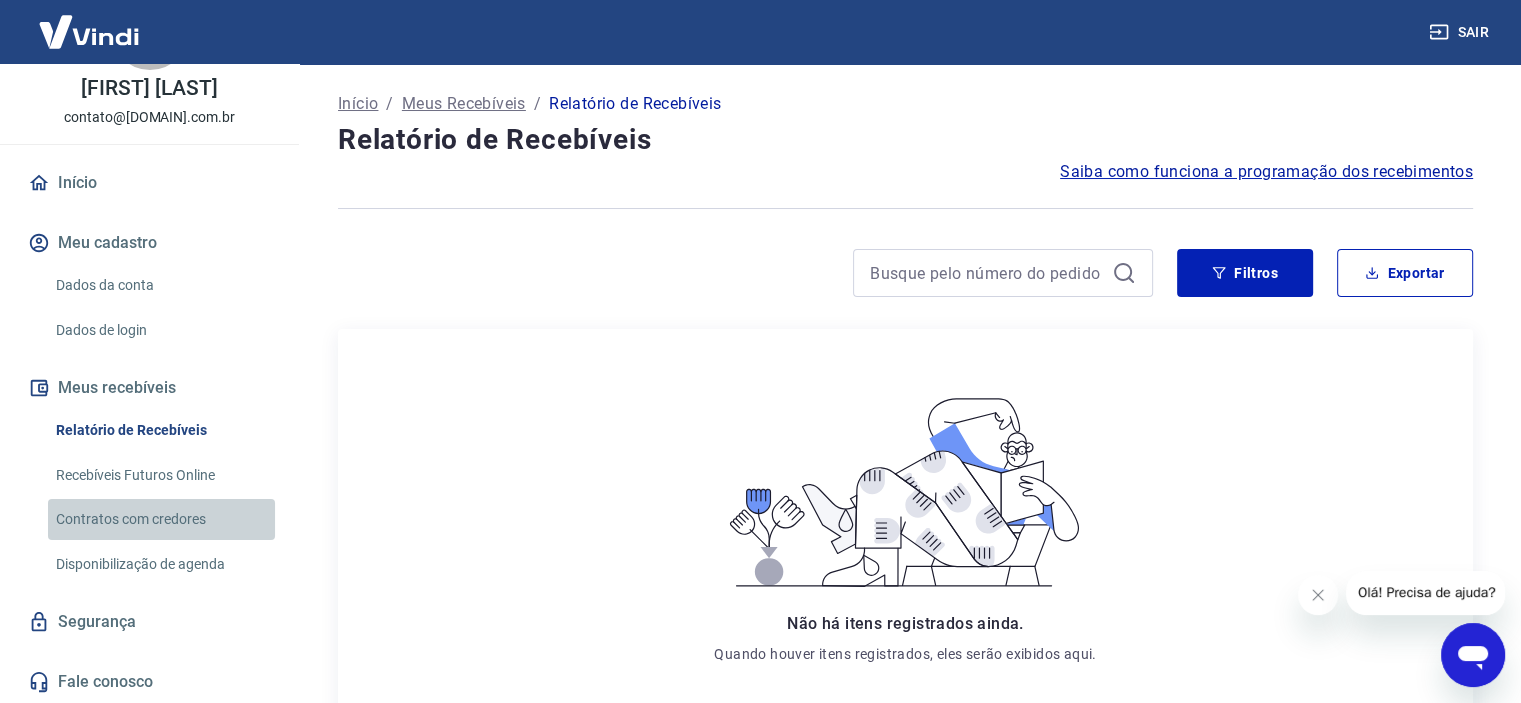 click on "Contratos com credores" at bounding box center [161, 519] 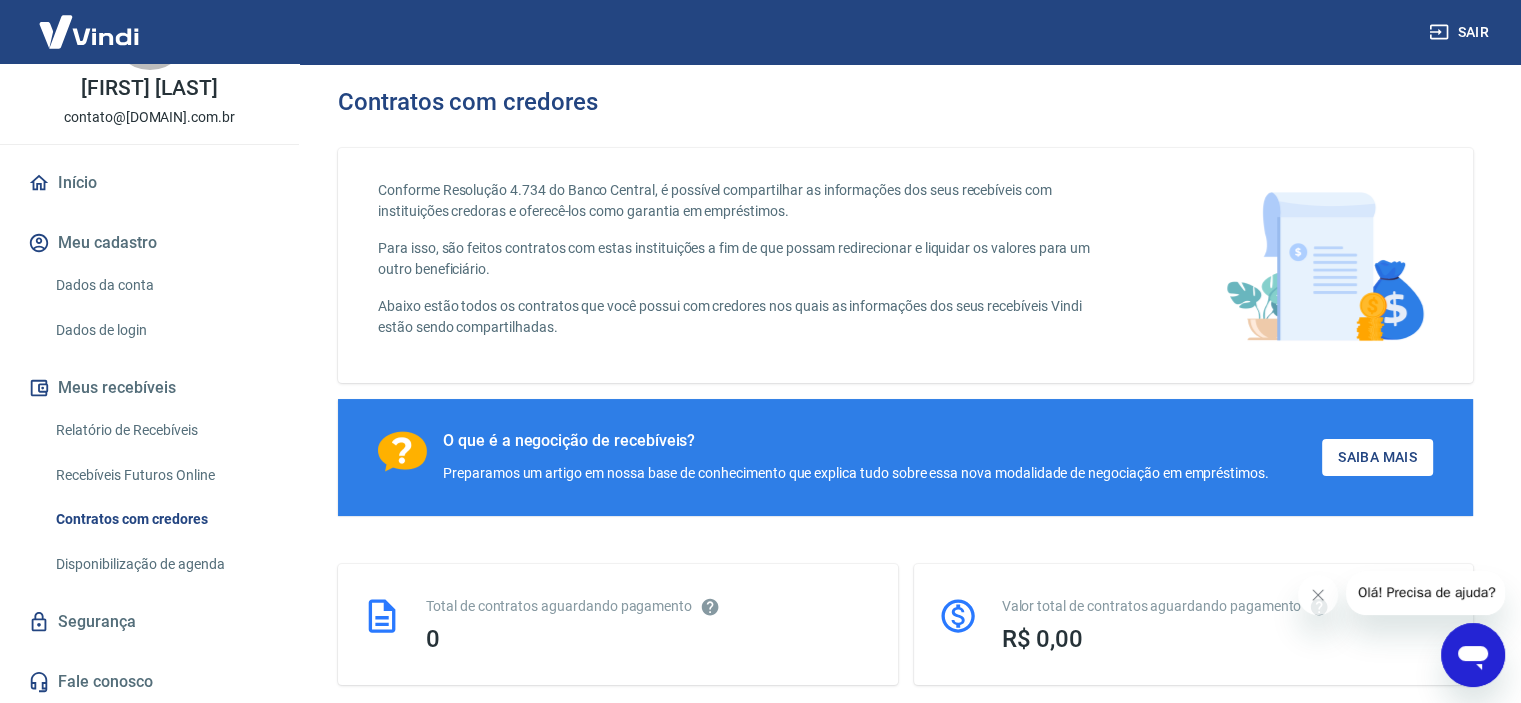 scroll, scrollTop: 200, scrollLeft: 0, axis: vertical 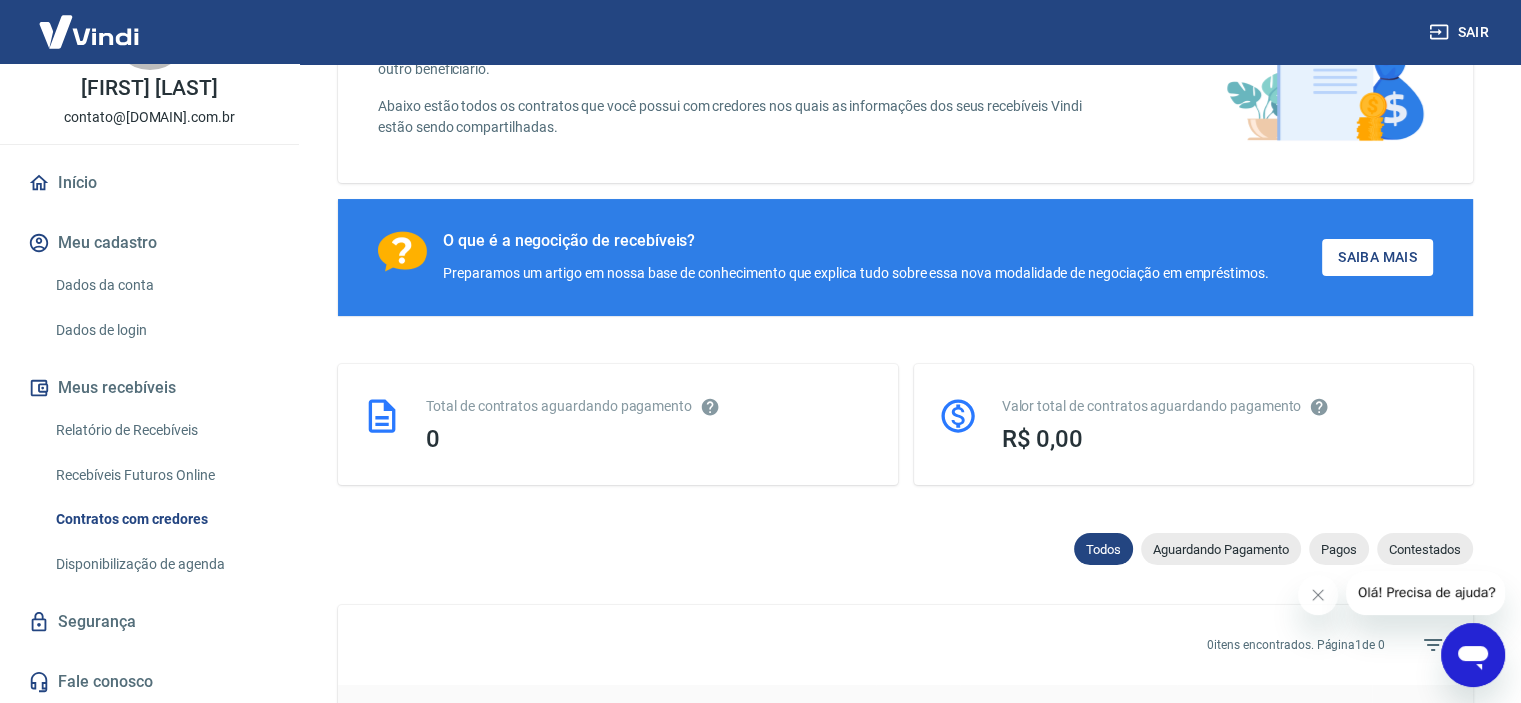 click on "Disponibilização de agenda" at bounding box center (161, 564) 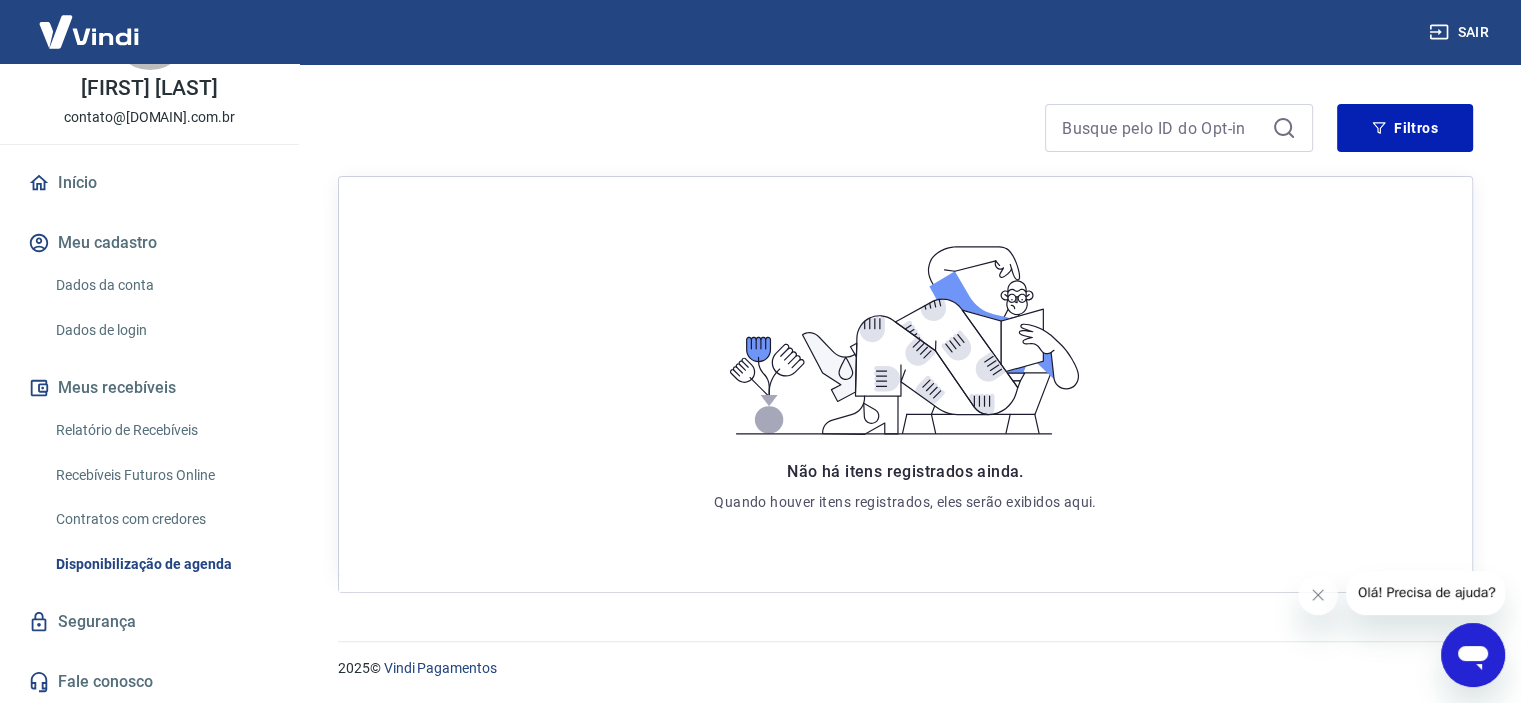 scroll, scrollTop: 0, scrollLeft: 0, axis: both 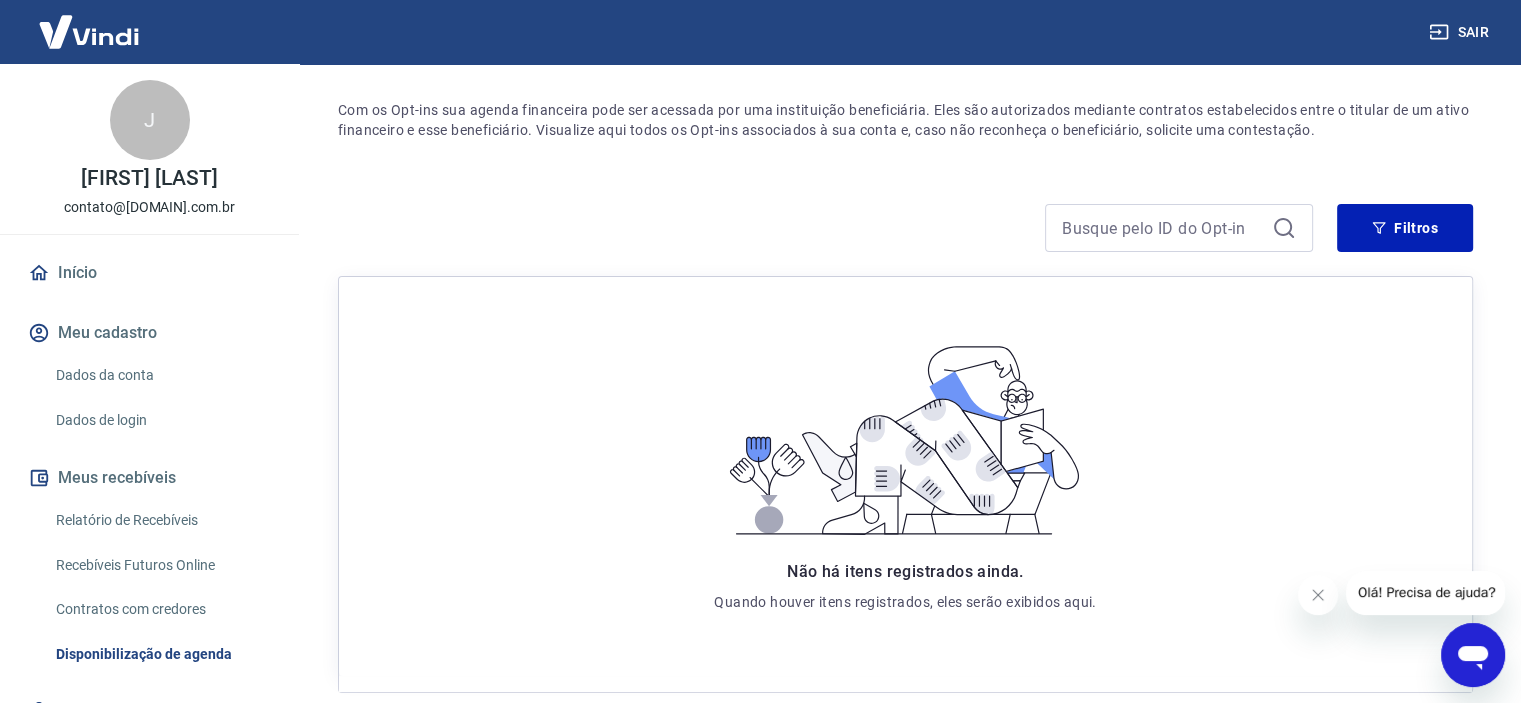 click on "Dados da conta" at bounding box center (161, 375) 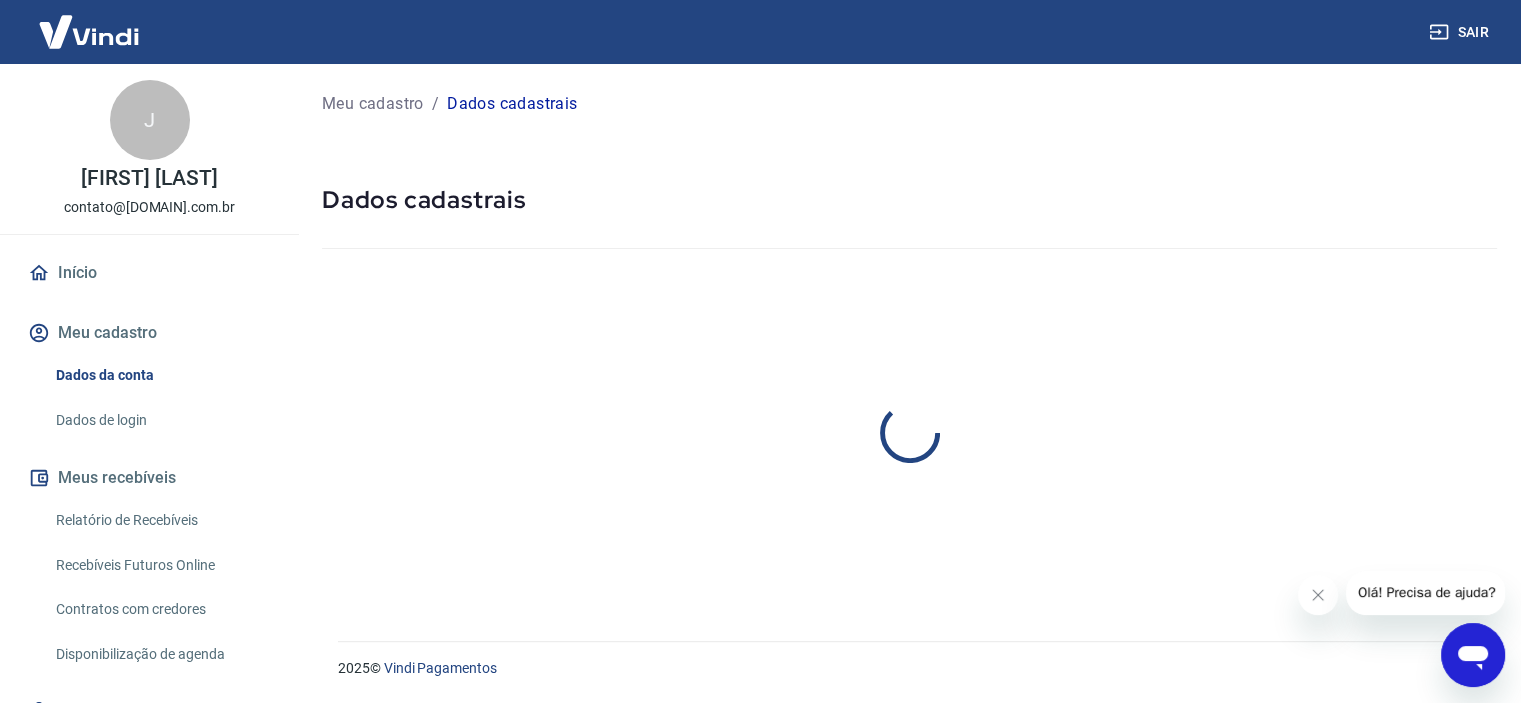 scroll, scrollTop: 0, scrollLeft: 0, axis: both 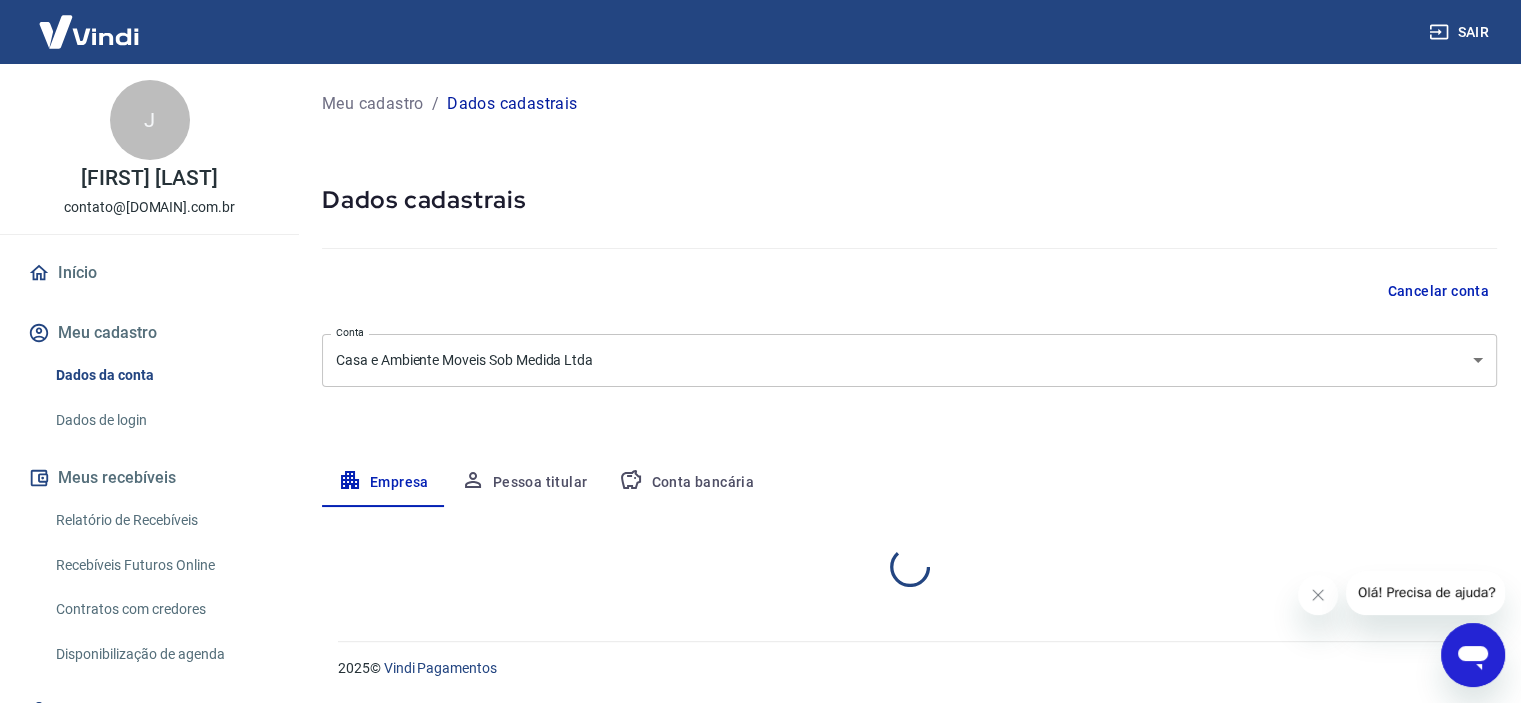select on "RS" 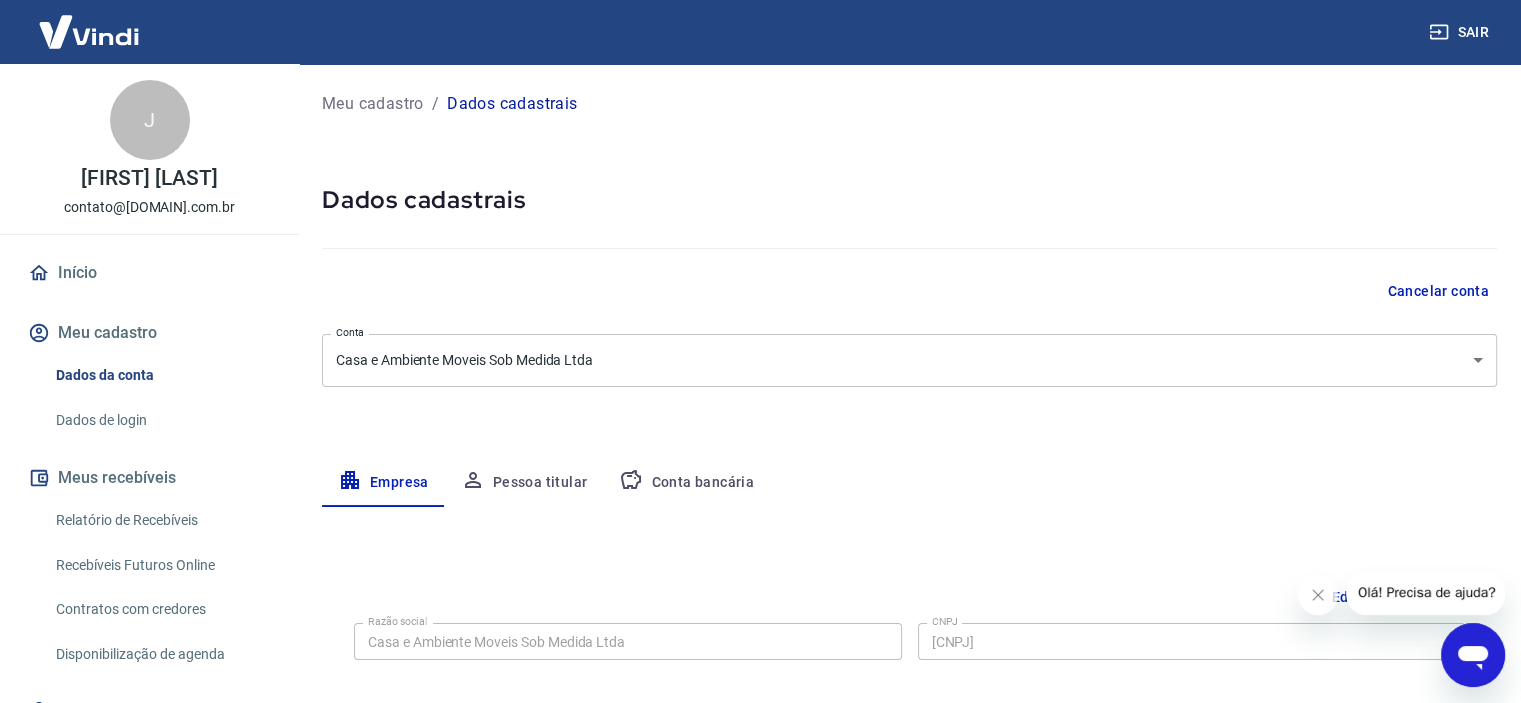 scroll, scrollTop: 200, scrollLeft: 0, axis: vertical 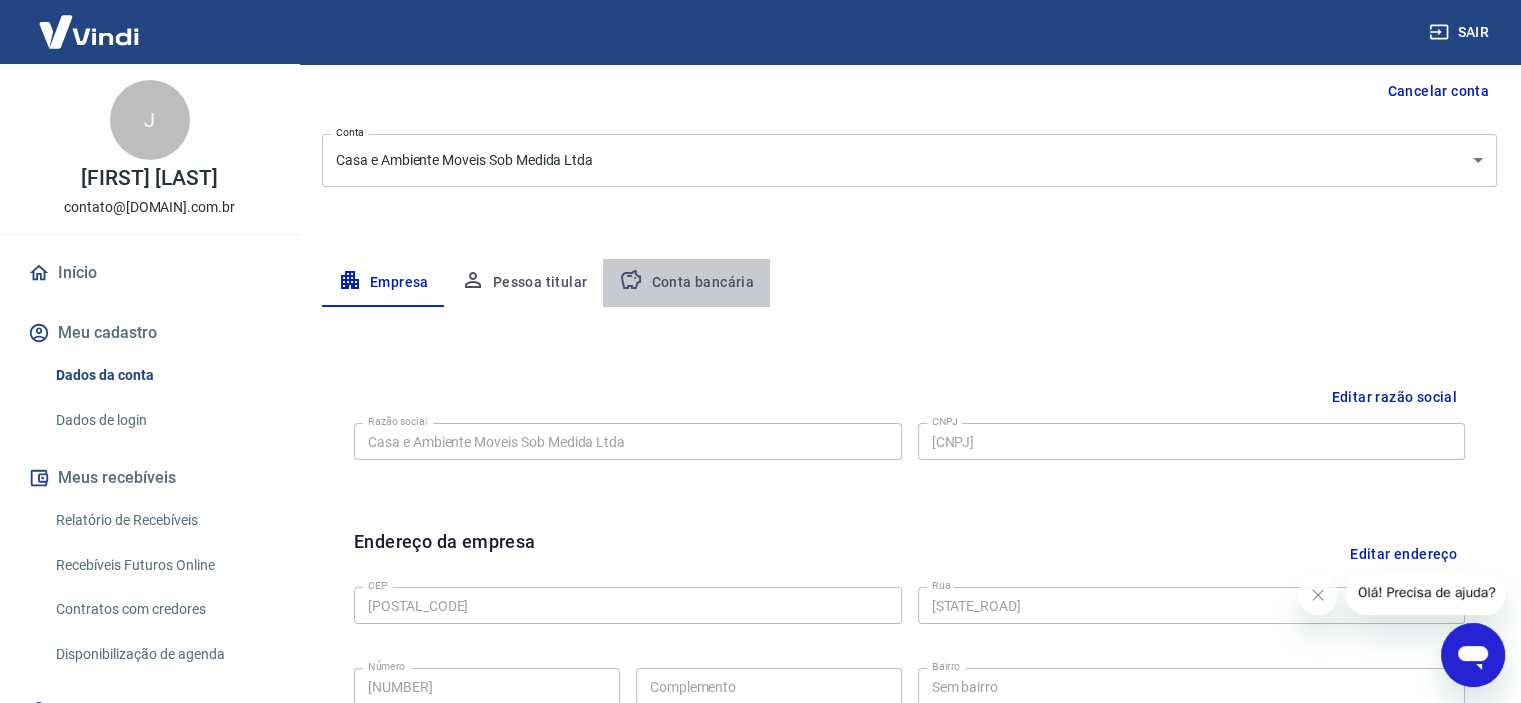 click on "Conta bancária" at bounding box center (686, 283) 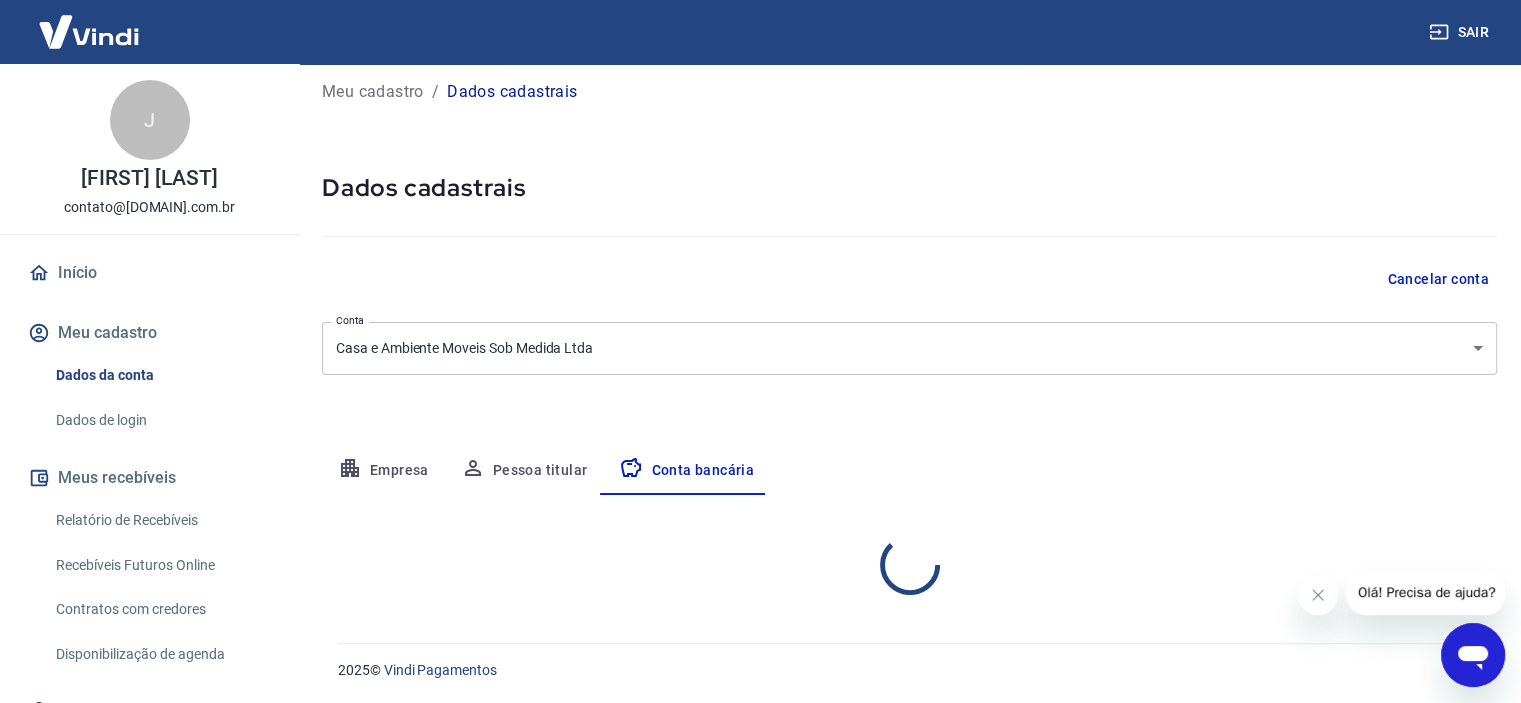 scroll, scrollTop: 200, scrollLeft: 0, axis: vertical 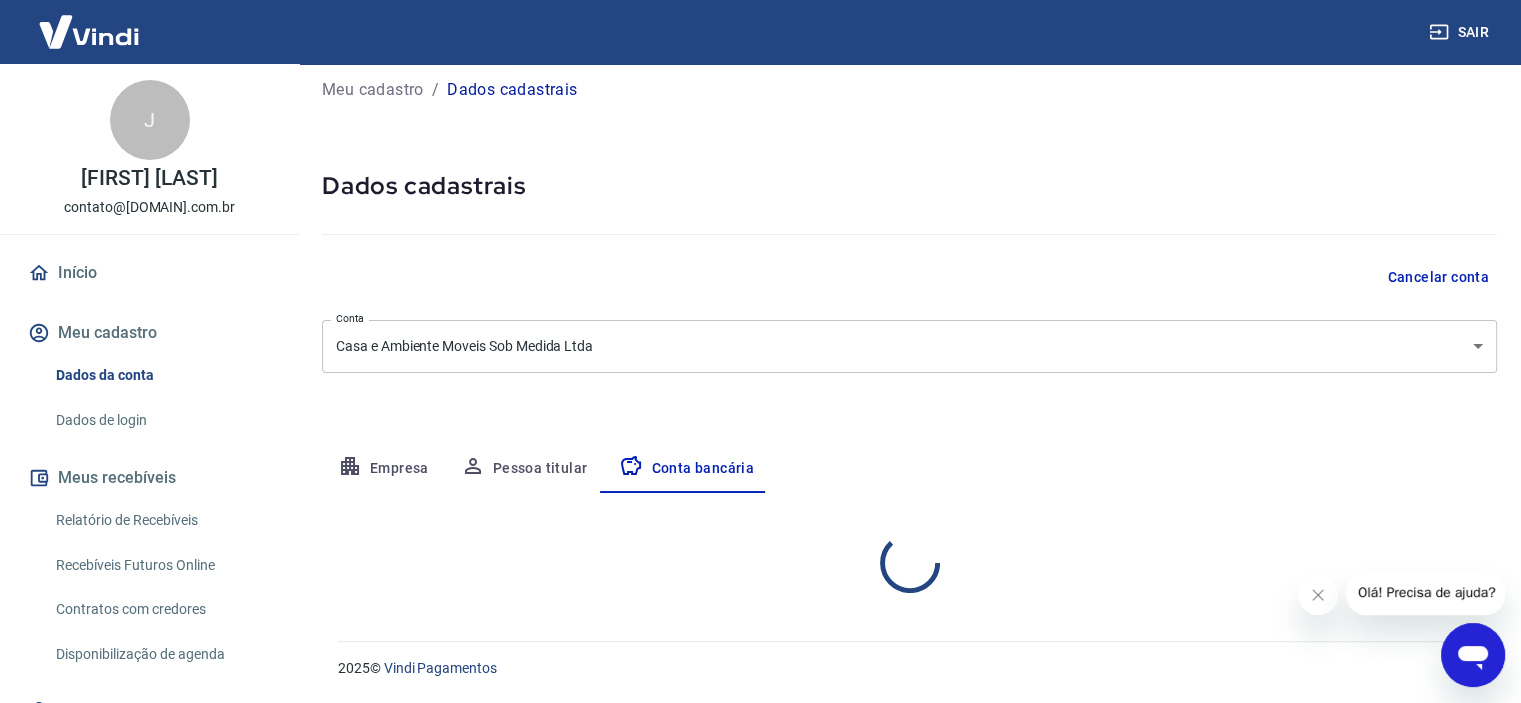 select on "1" 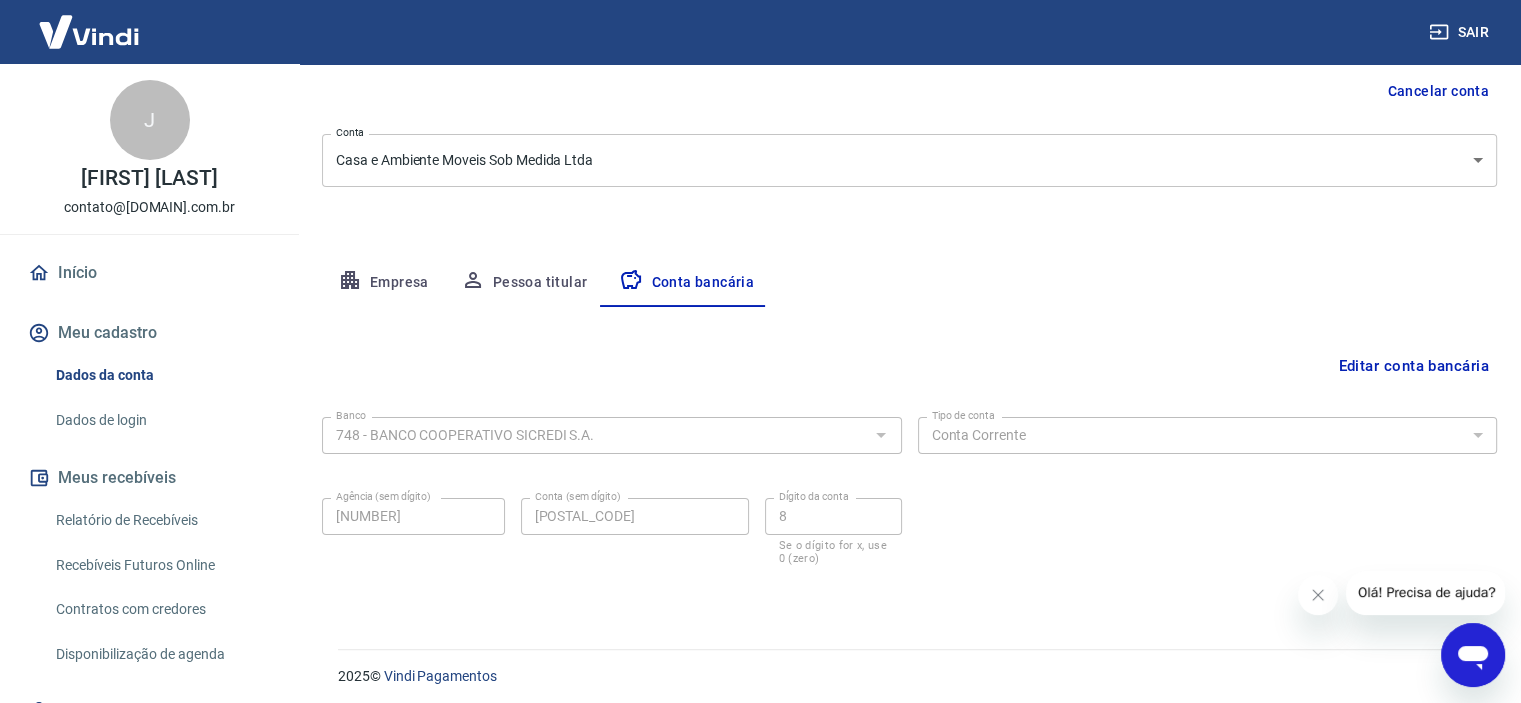 scroll, scrollTop: 207, scrollLeft: 0, axis: vertical 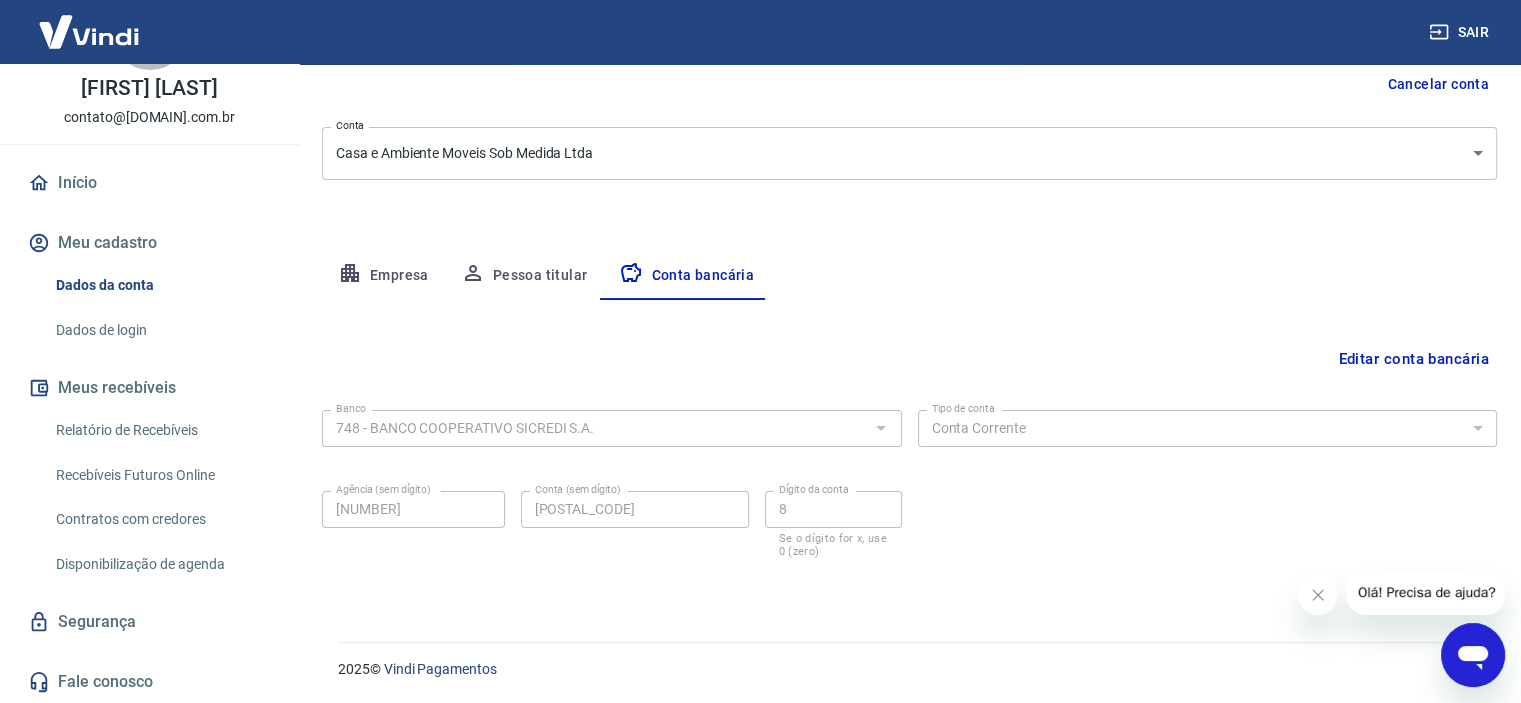 click 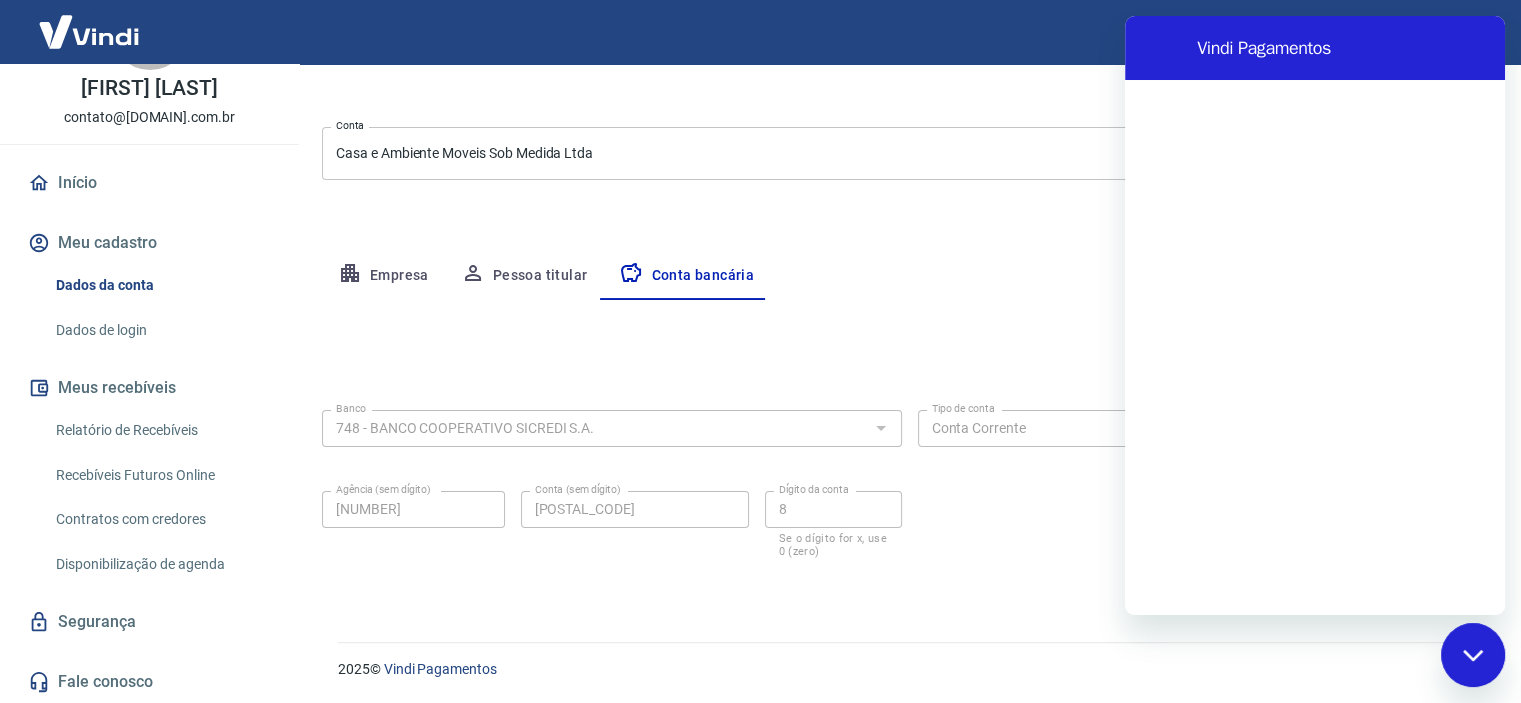 scroll, scrollTop: 0, scrollLeft: 0, axis: both 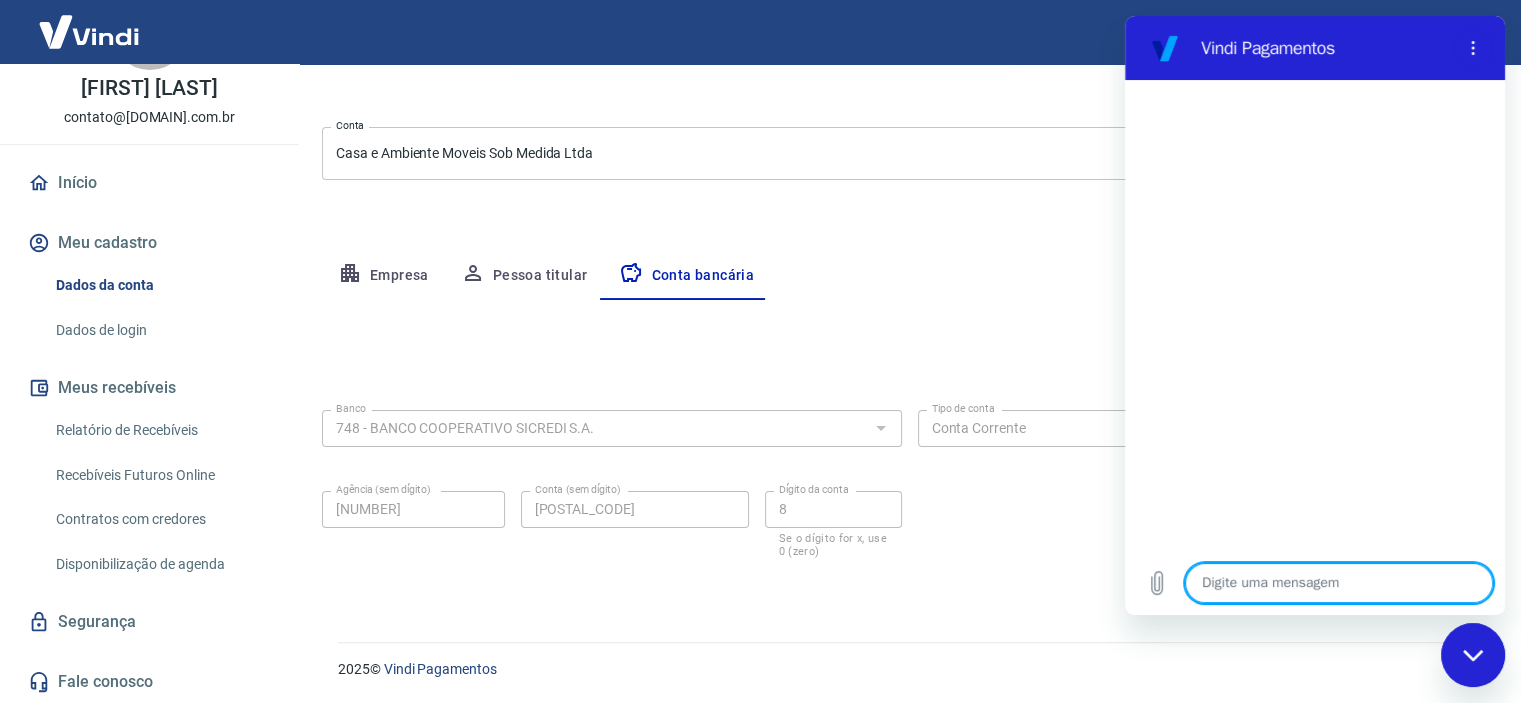 click at bounding box center [1339, 583] 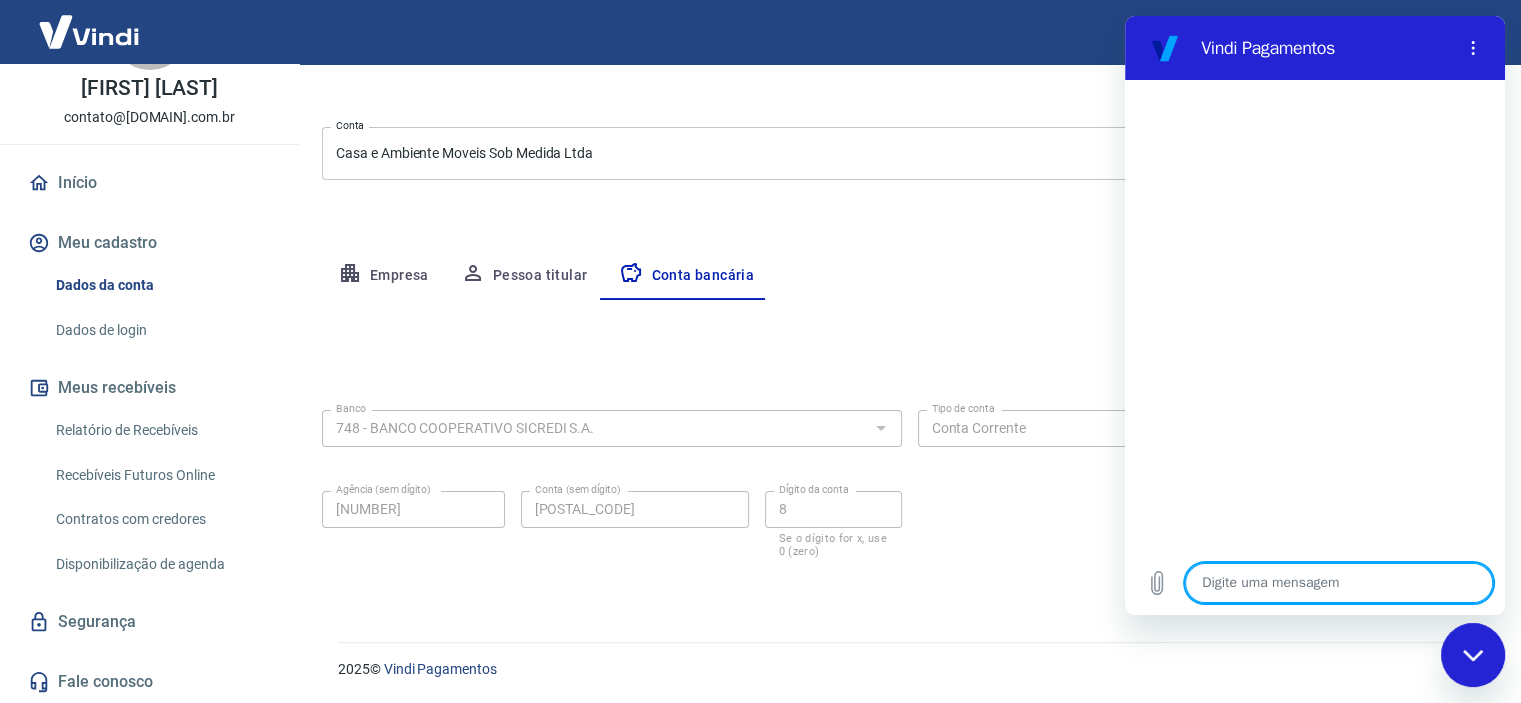 type on "b" 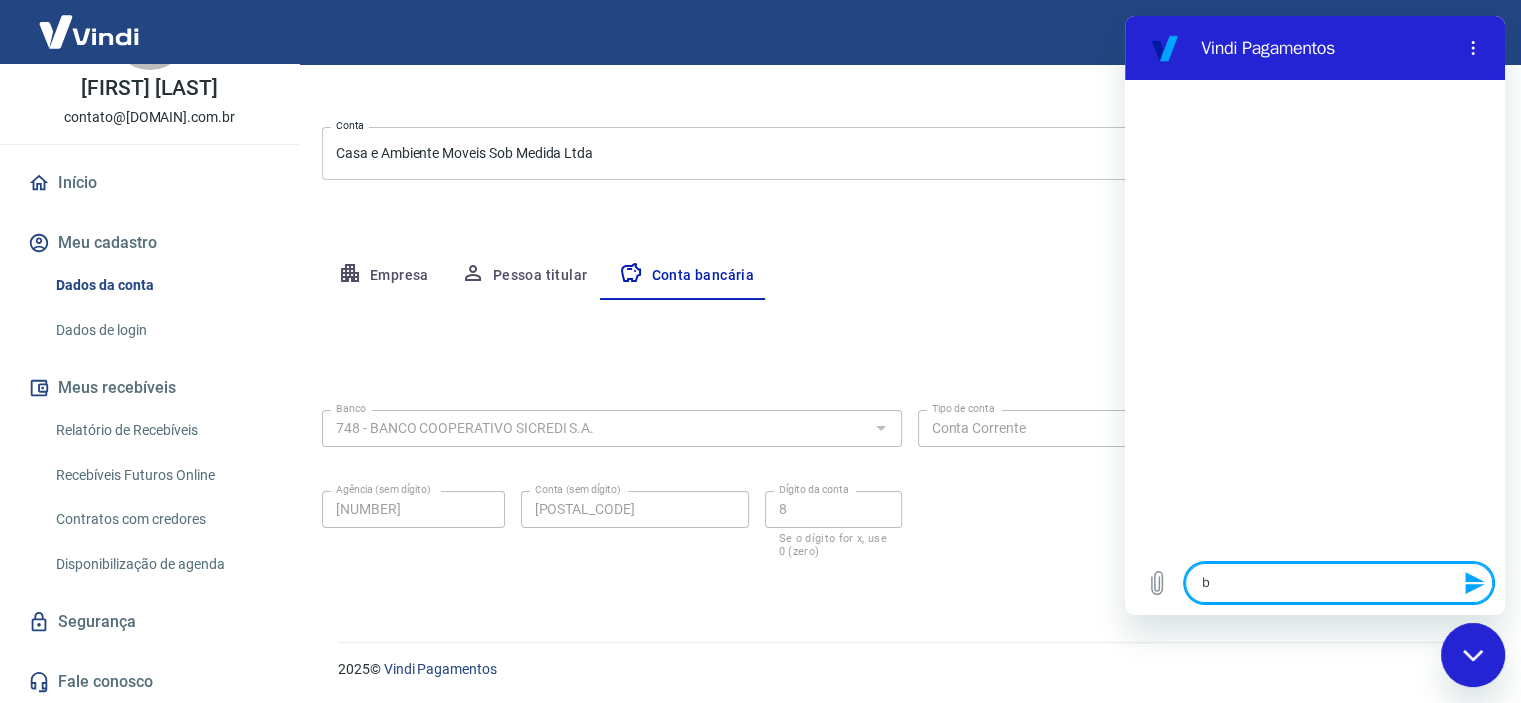 type on "bo" 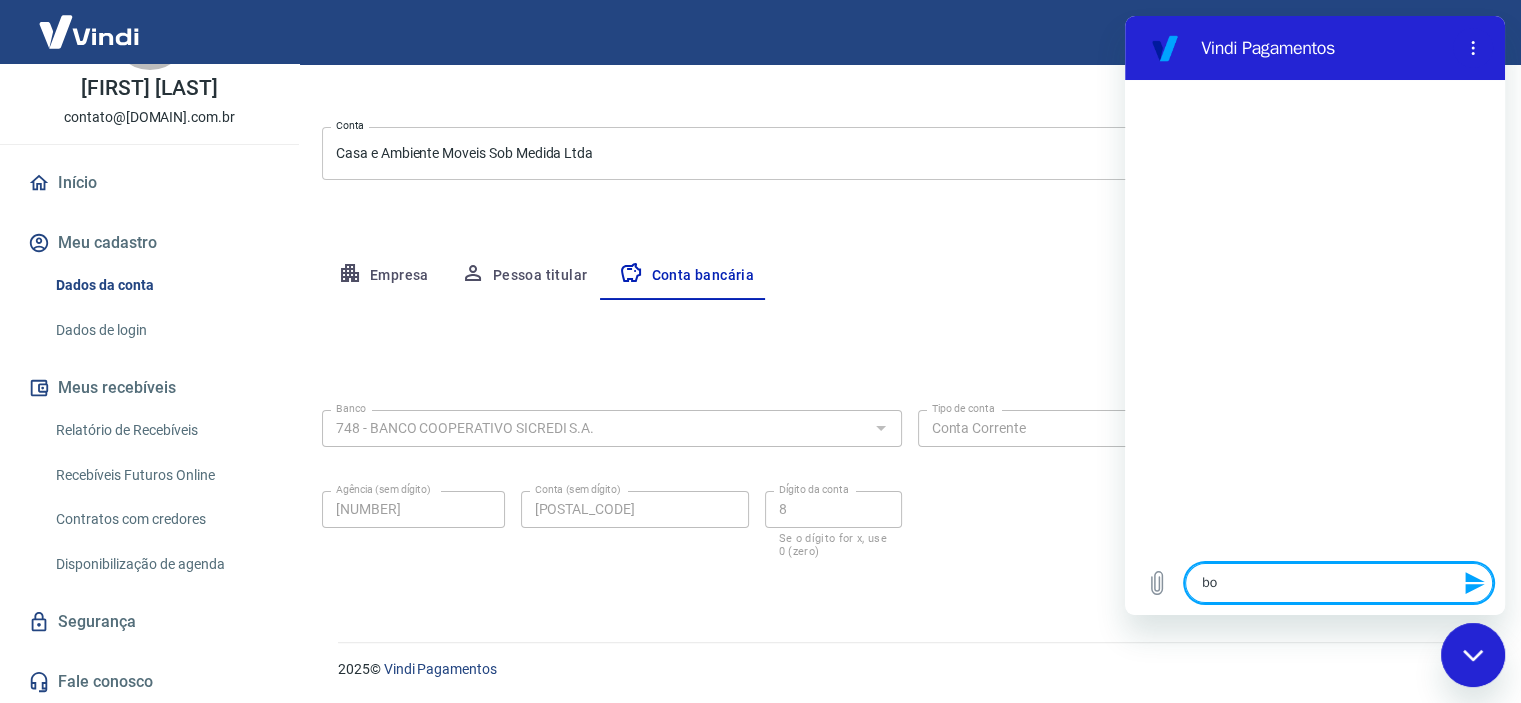 type on "x" 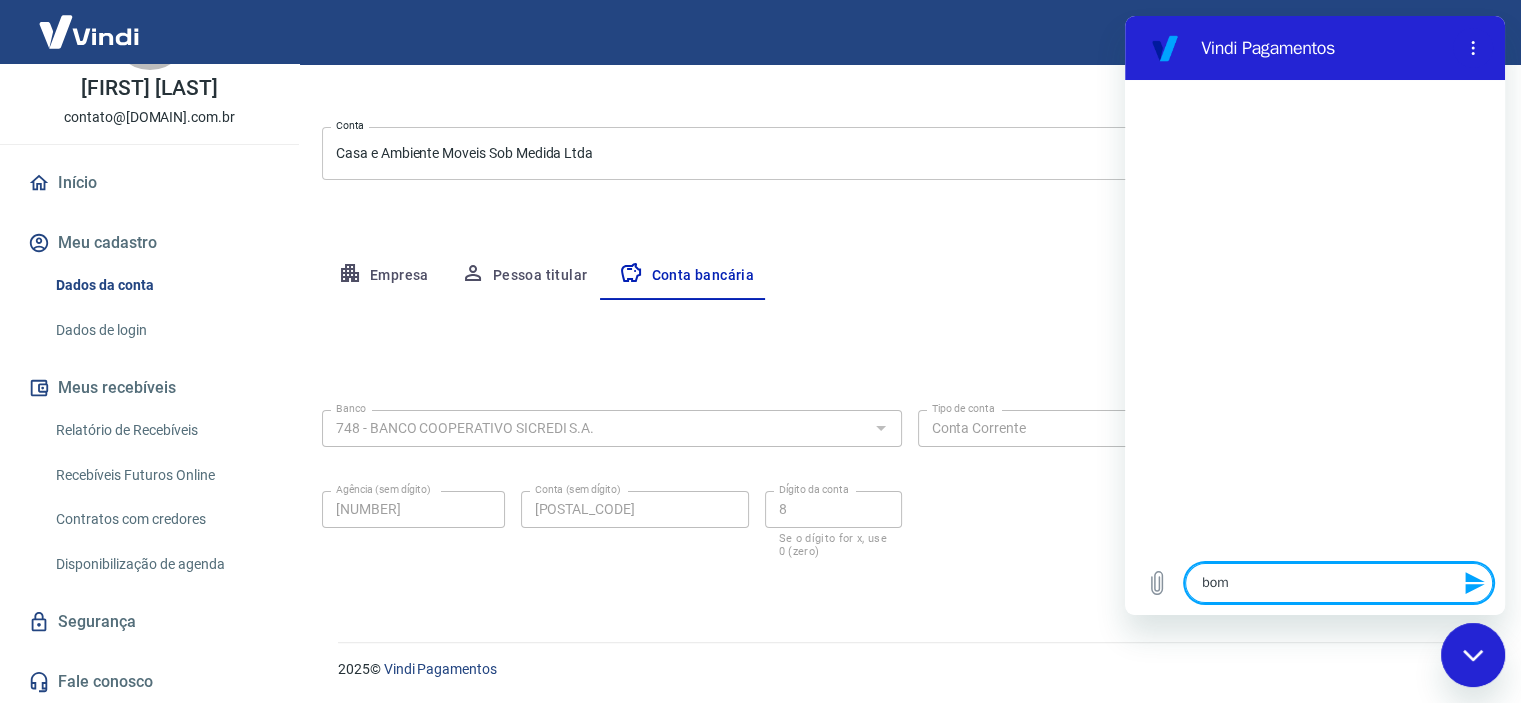 type on "bom" 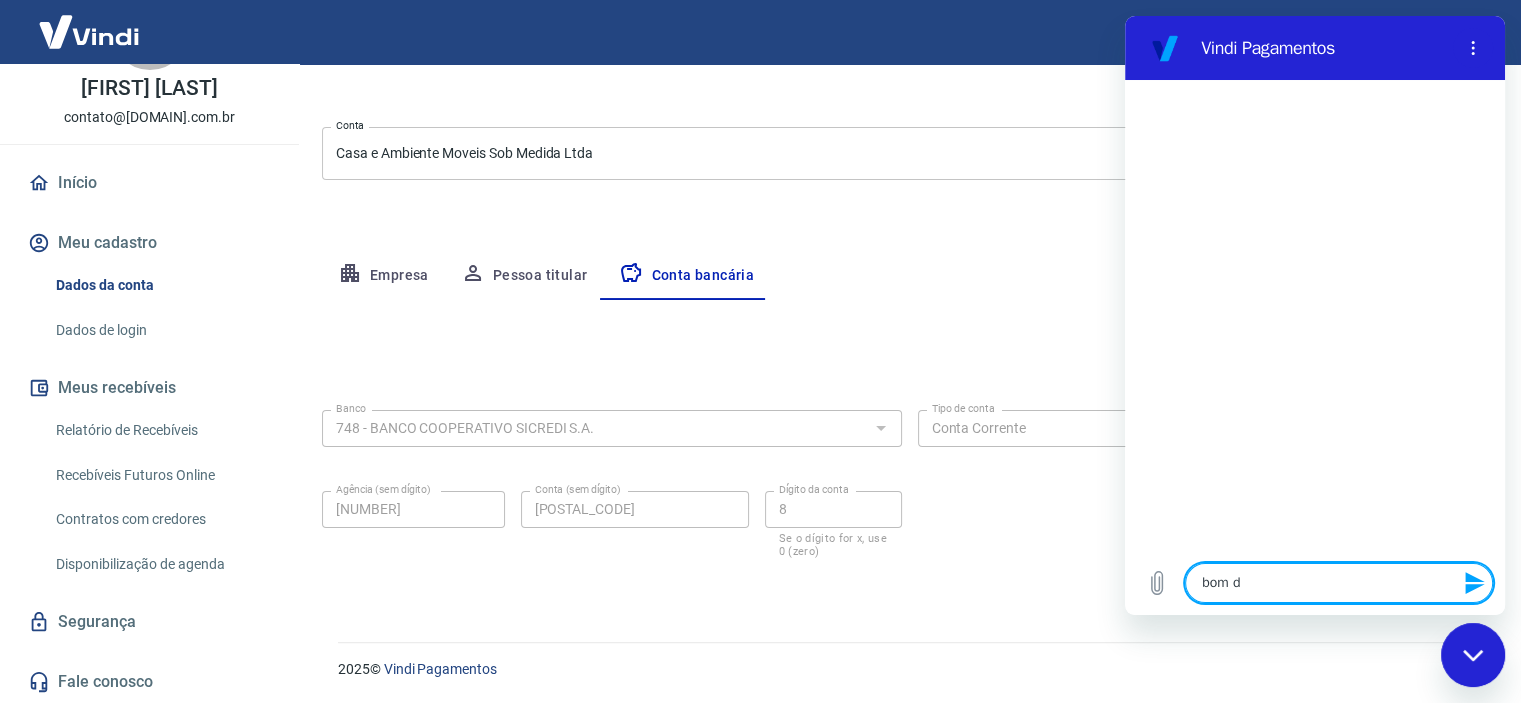 type on "bom di" 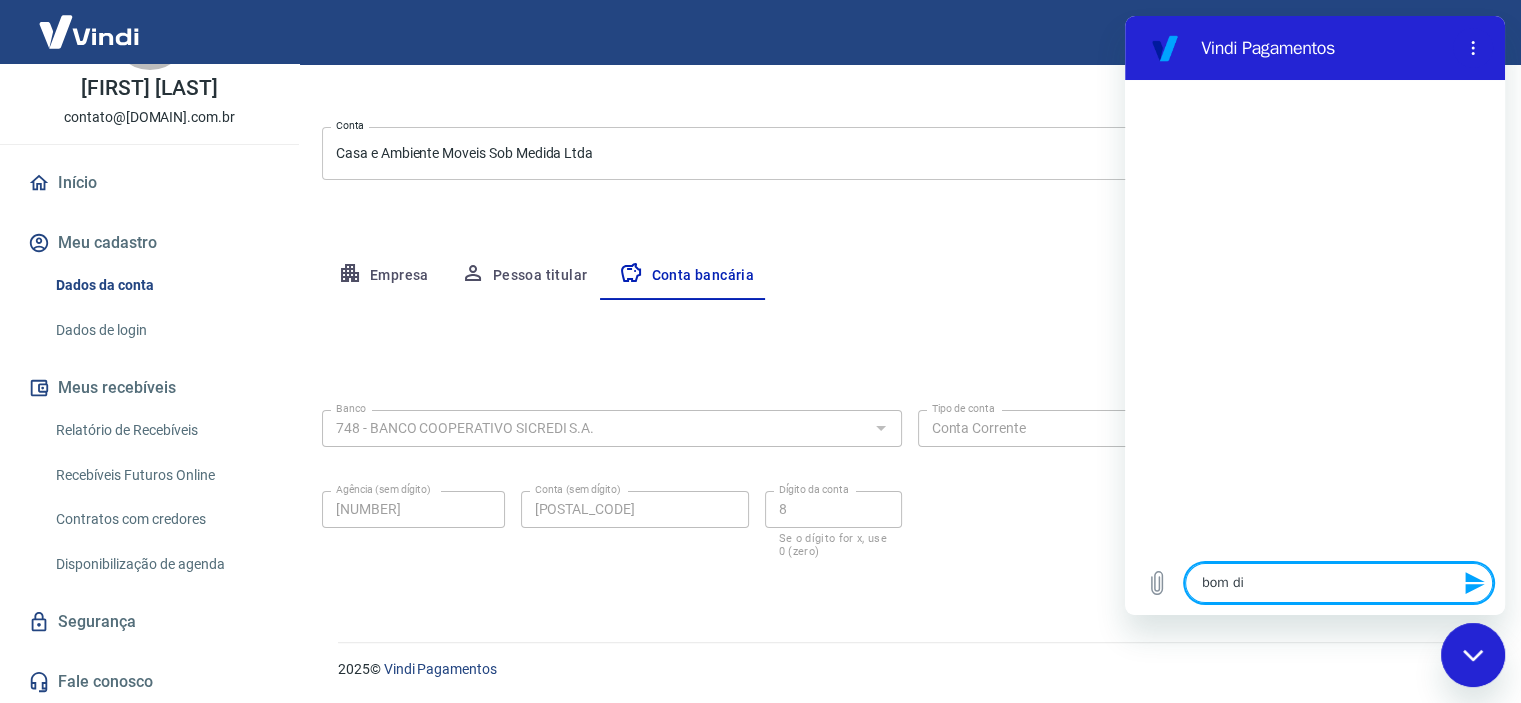 type on "bom dia" 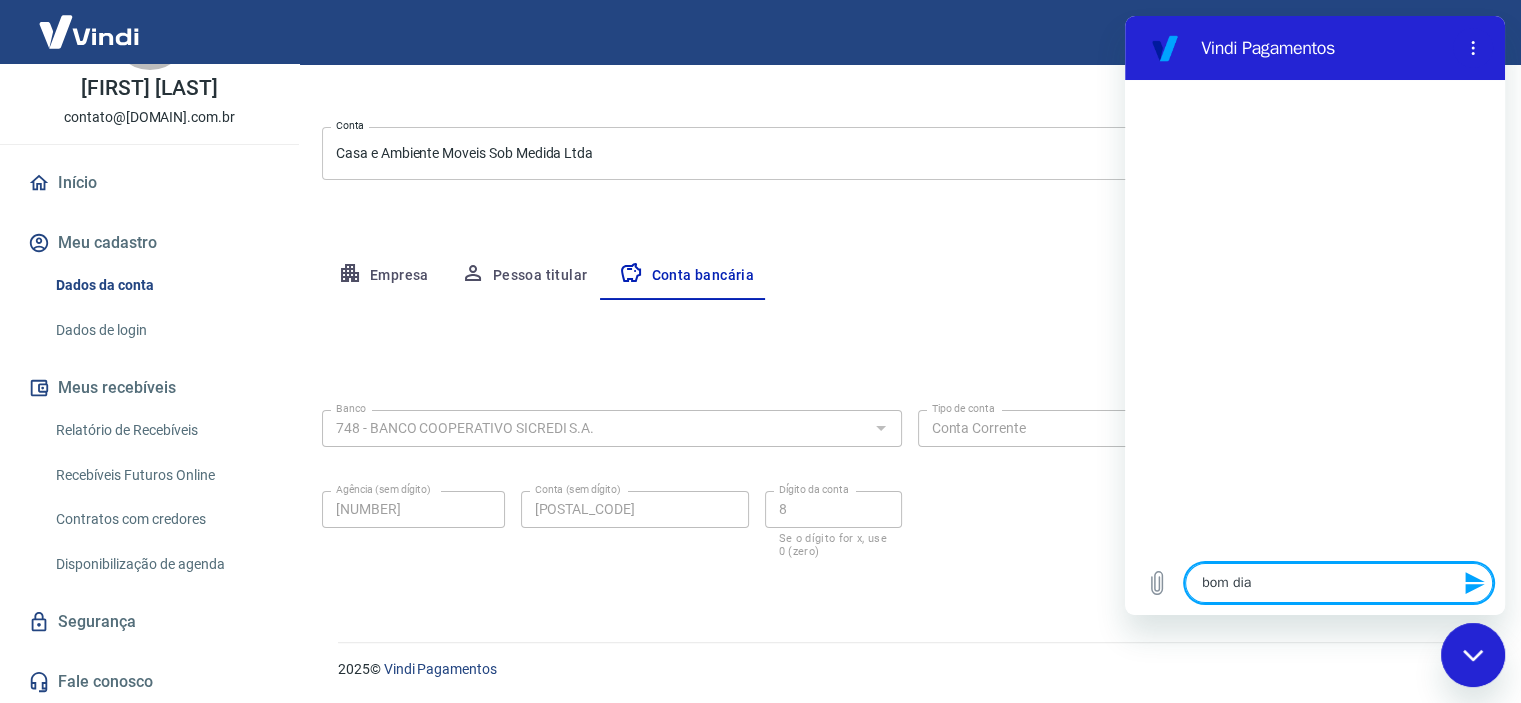 type 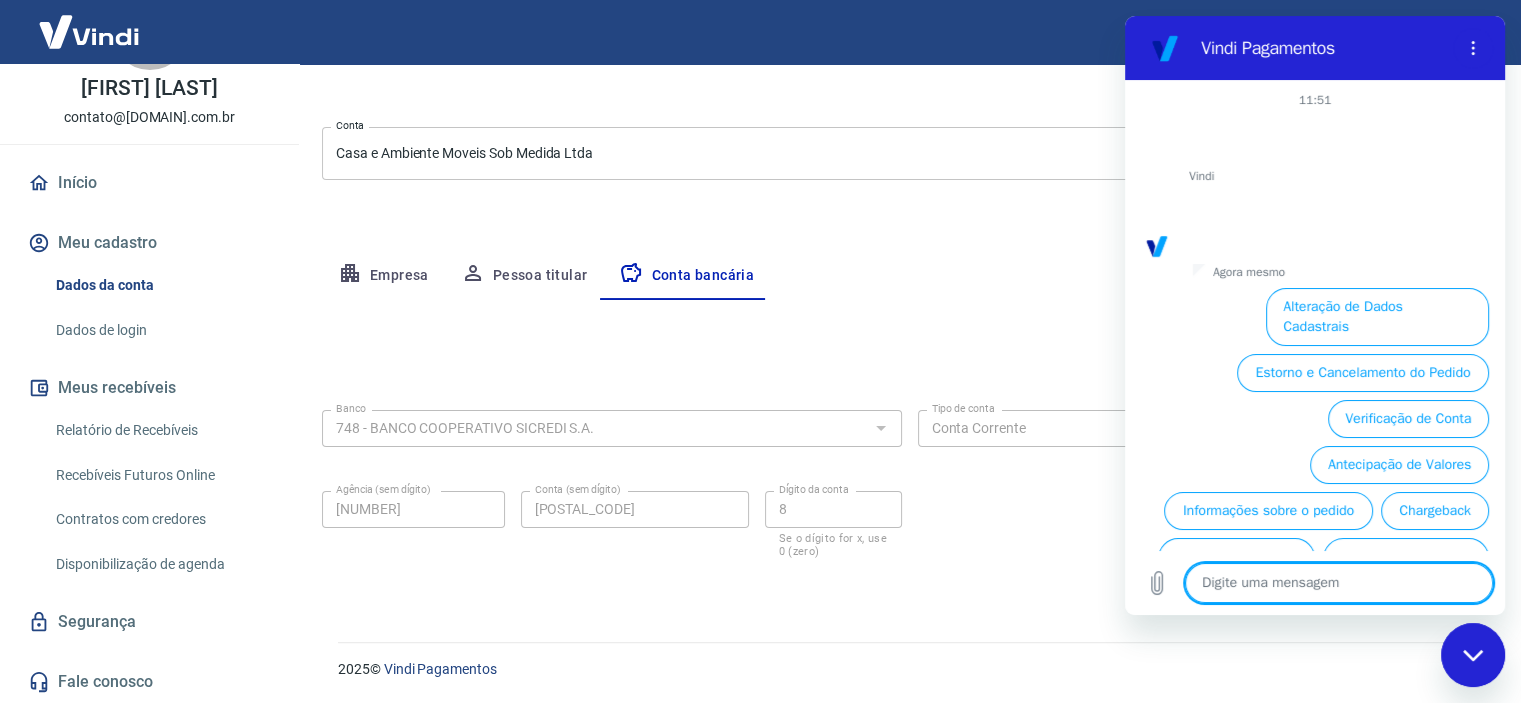 scroll, scrollTop: 98, scrollLeft: 0, axis: vertical 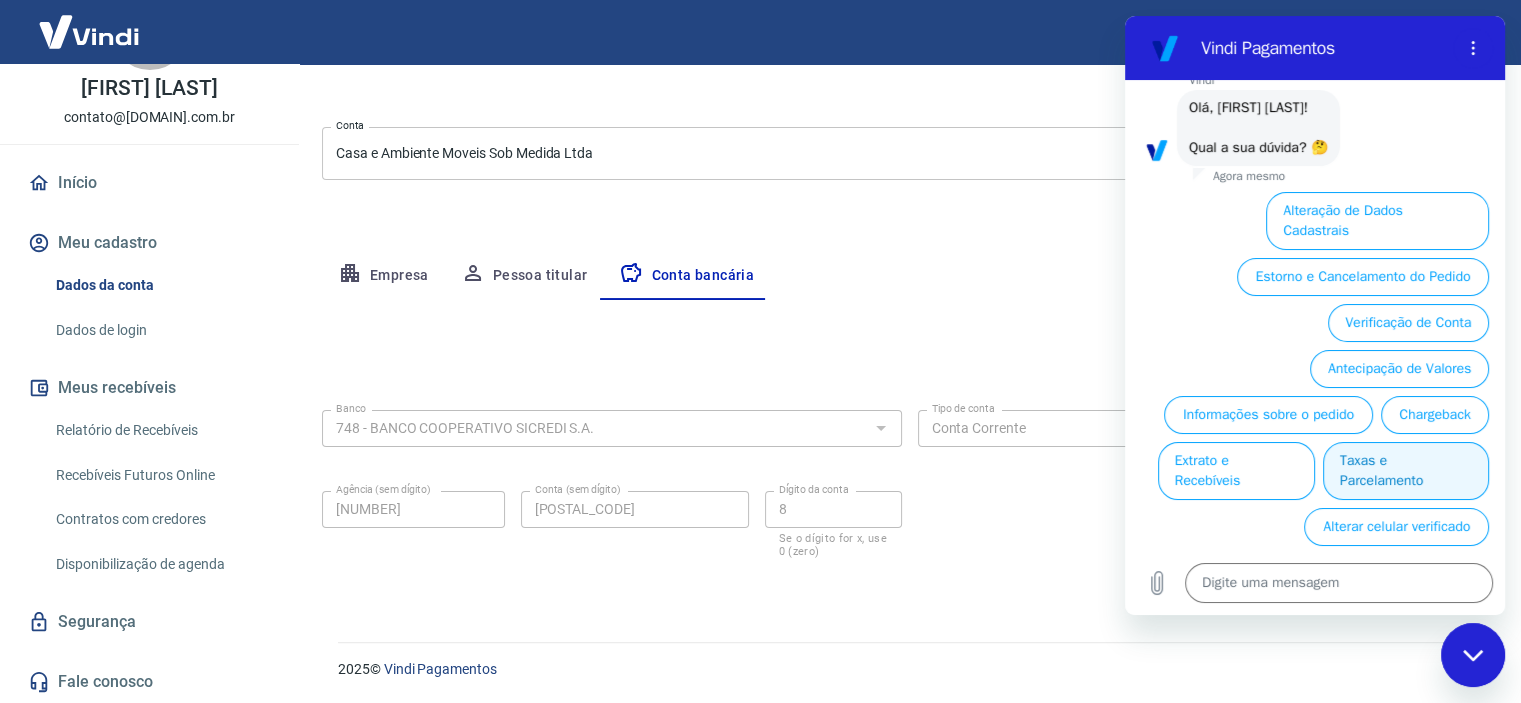 click on "Taxas e Parcelamento" at bounding box center [1406, 471] 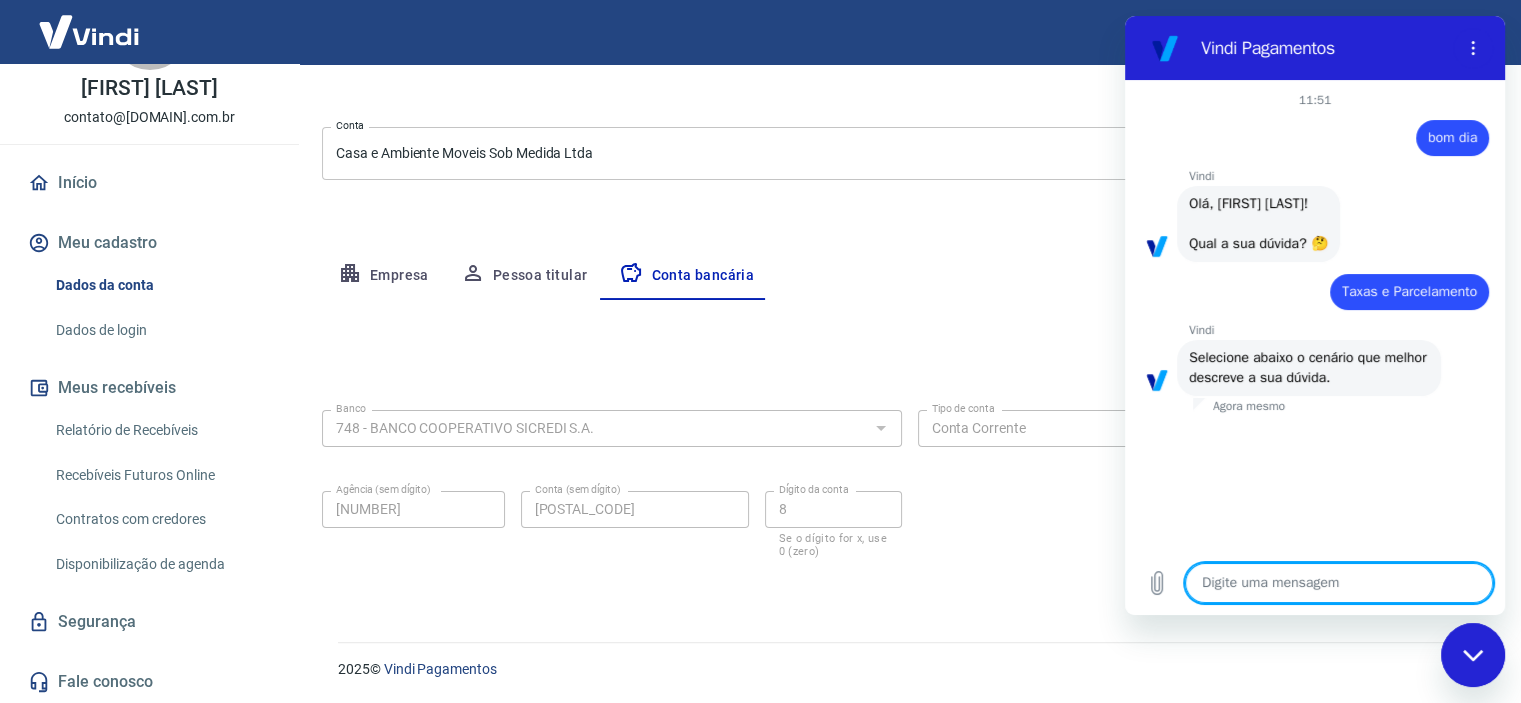 scroll, scrollTop: 136, scrollLeft: 0, axis: vertical 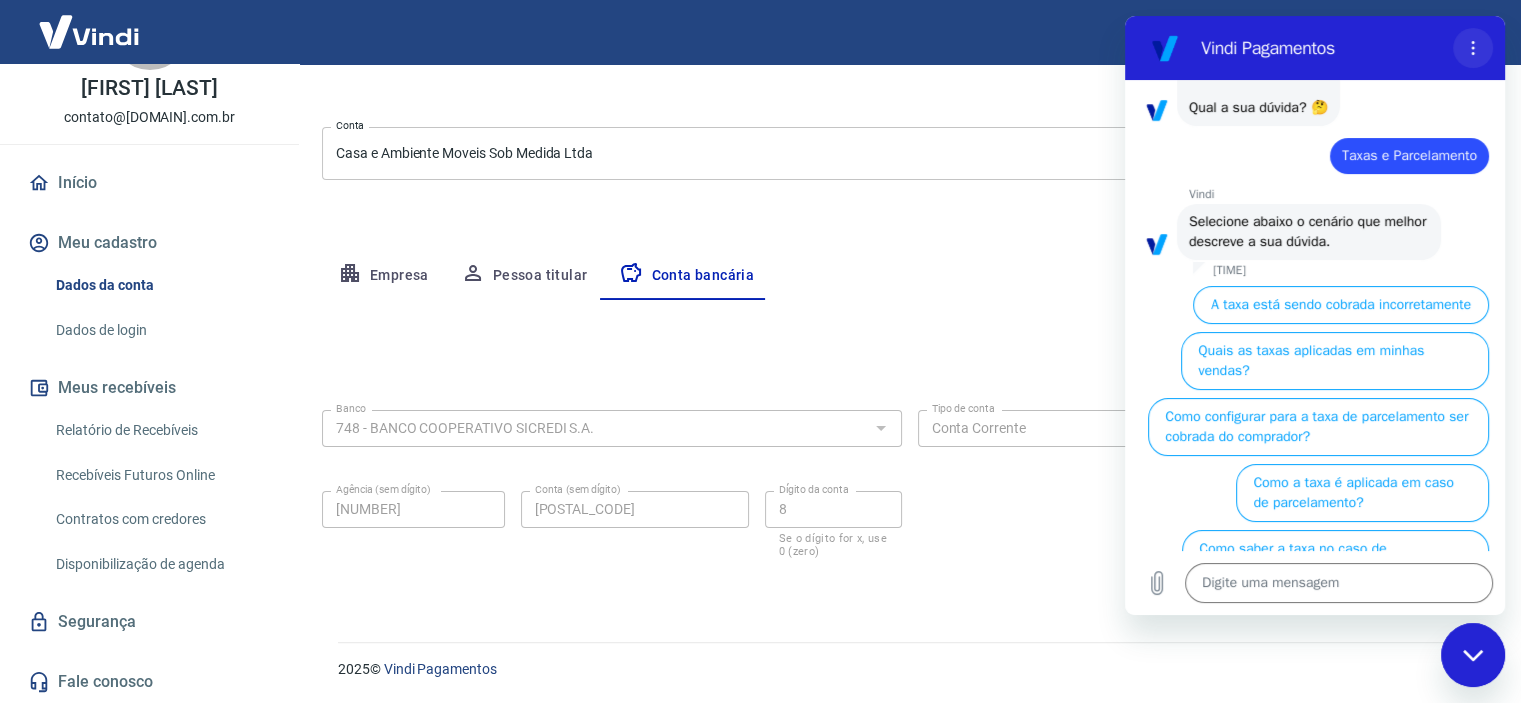 click 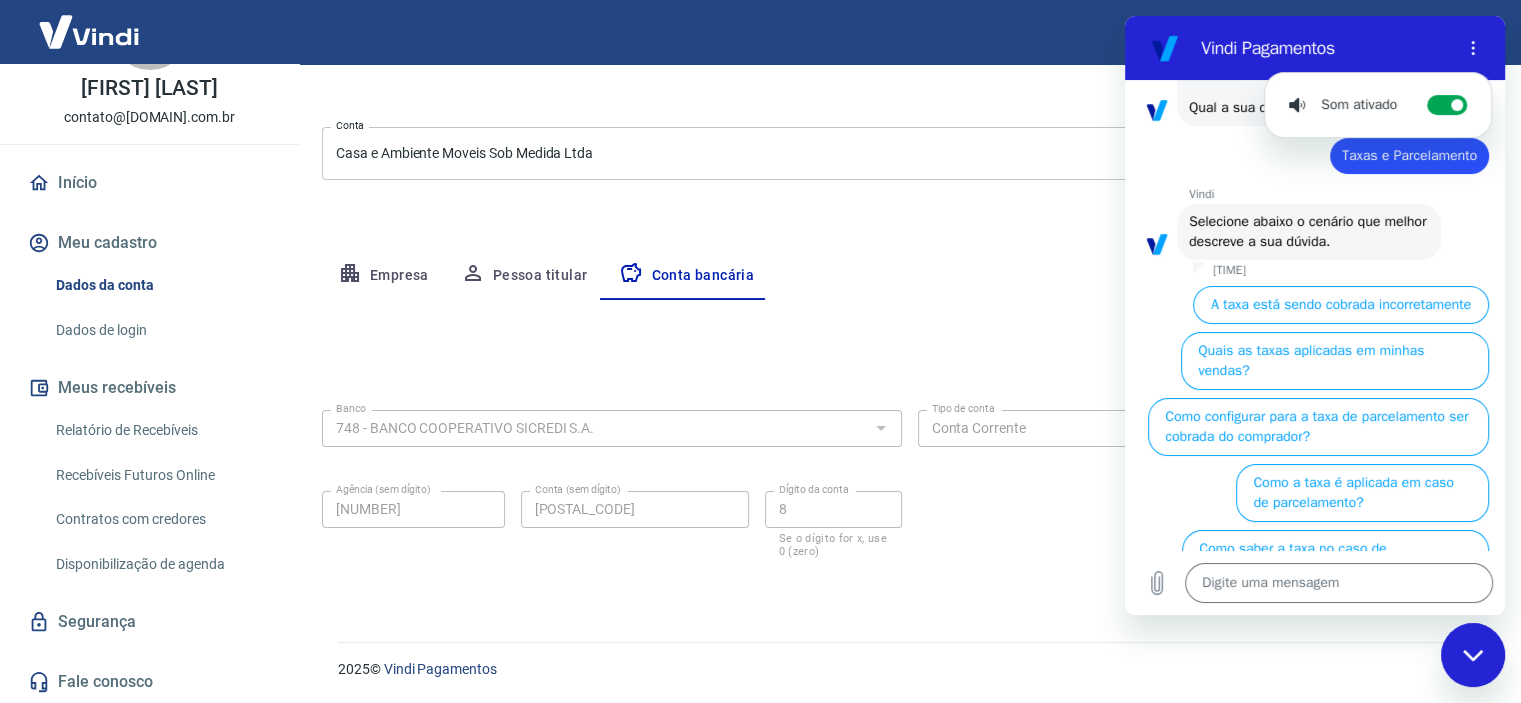click on "Vindi Pagamentos" at bounding box center (1323, 48) 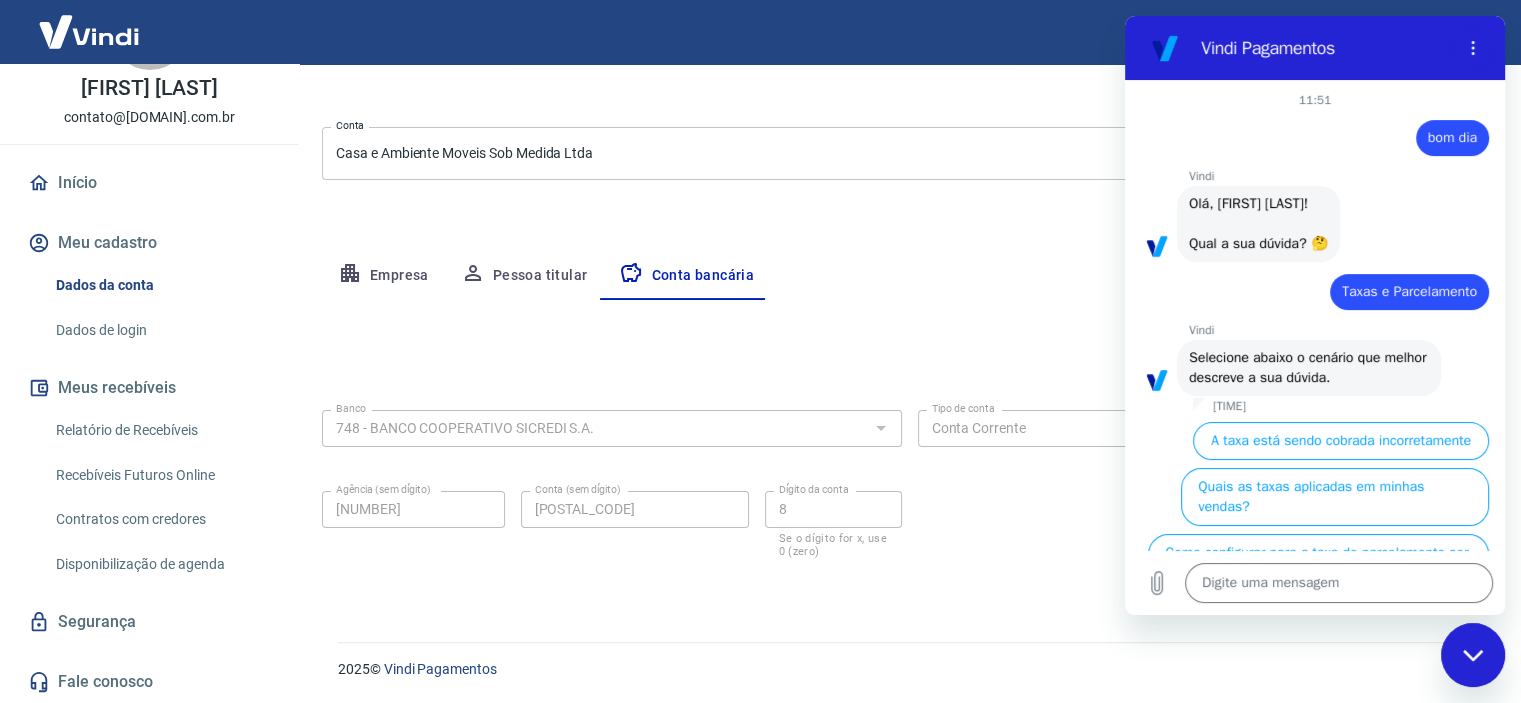 scroll, scrollTop: 136, scrollLeft: 0, axis: vertical 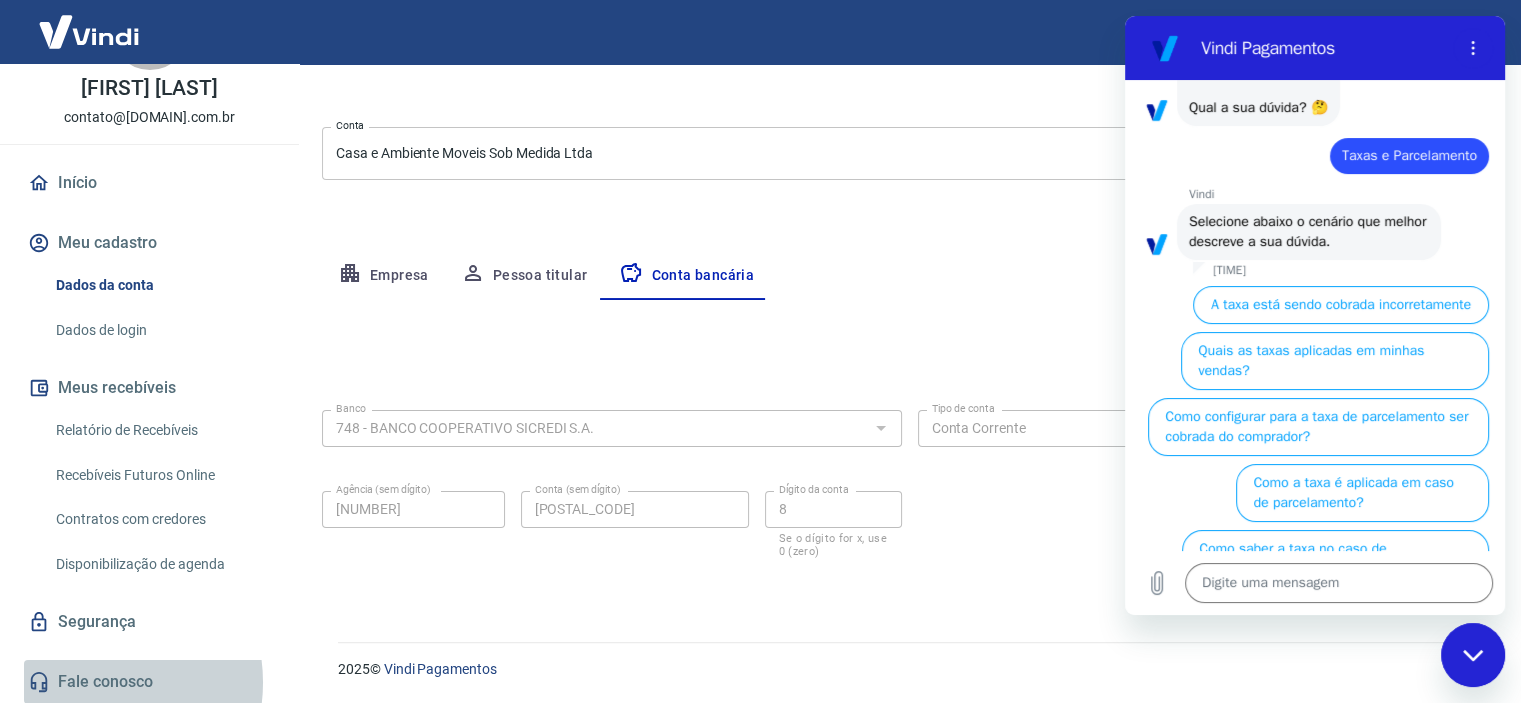 click on "Fale conosco" at bounding box center [149, 682] 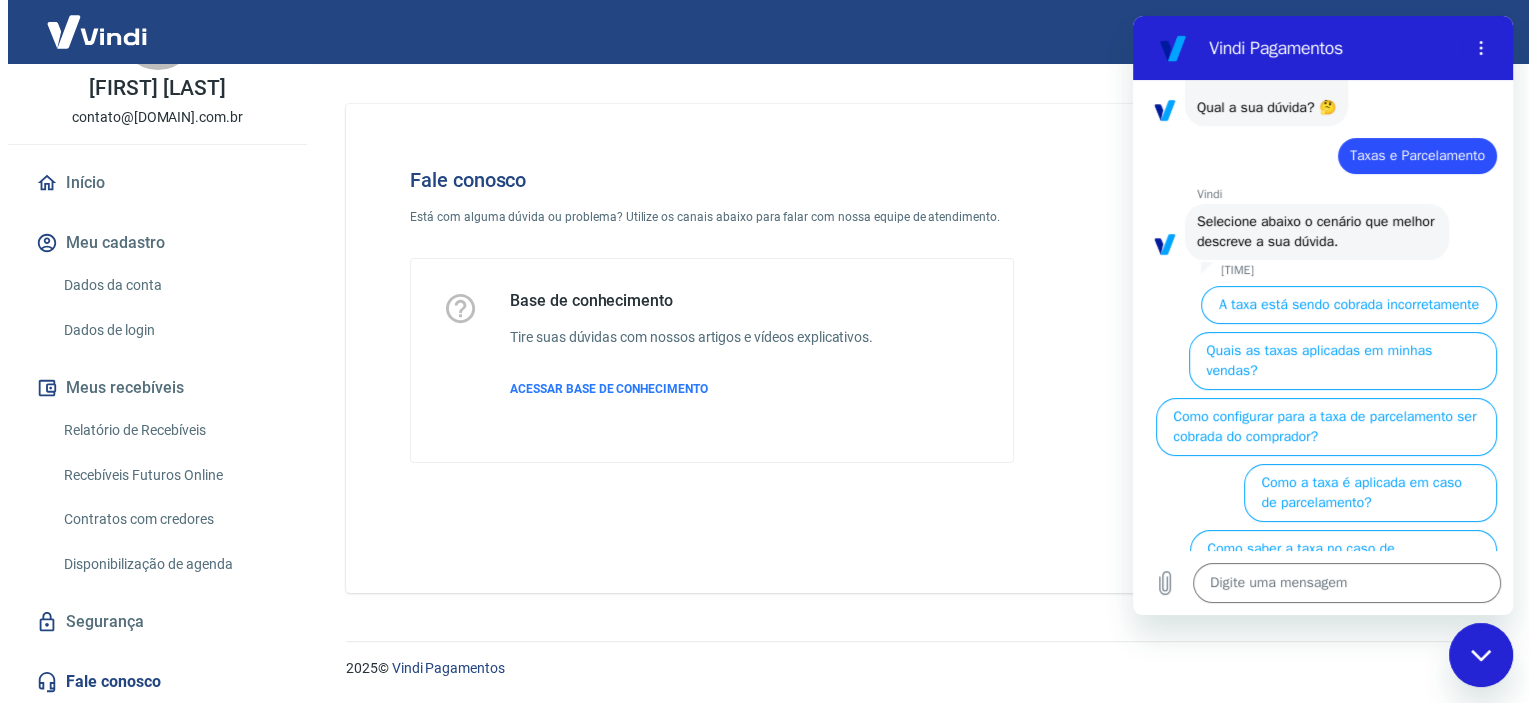 scroll, scrollTop: 0, scrollLeft: 0, axis: both 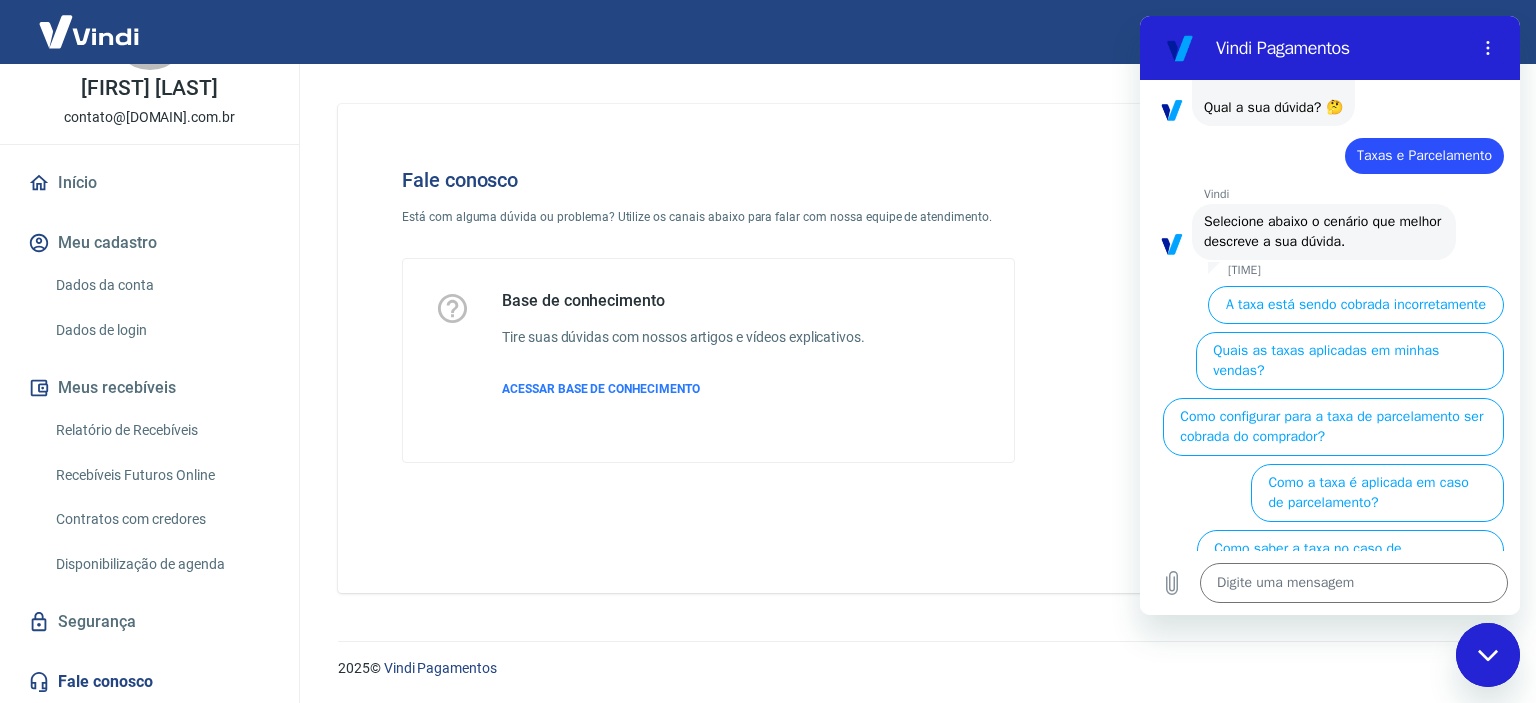 click at bounding box center [1488, 655] 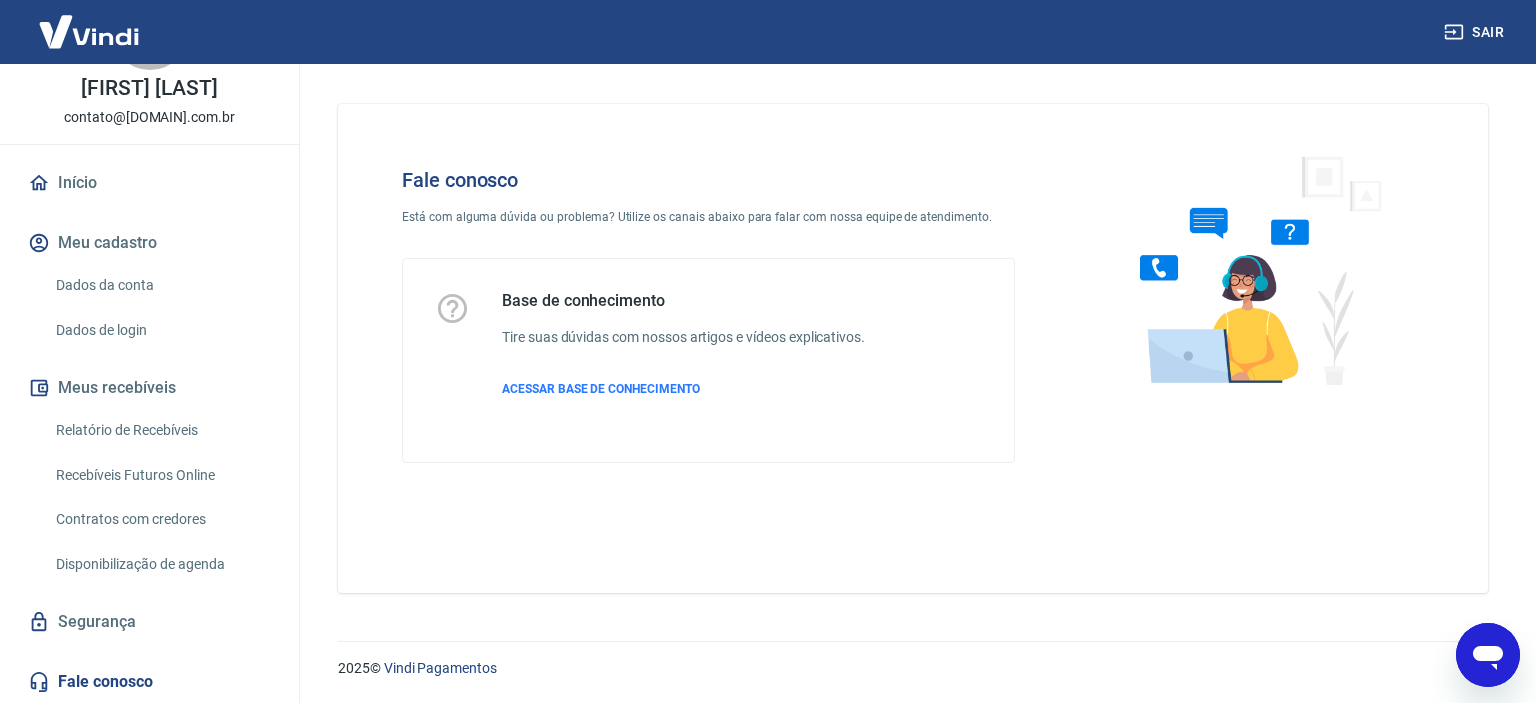click at bounding box center [1252, 269] 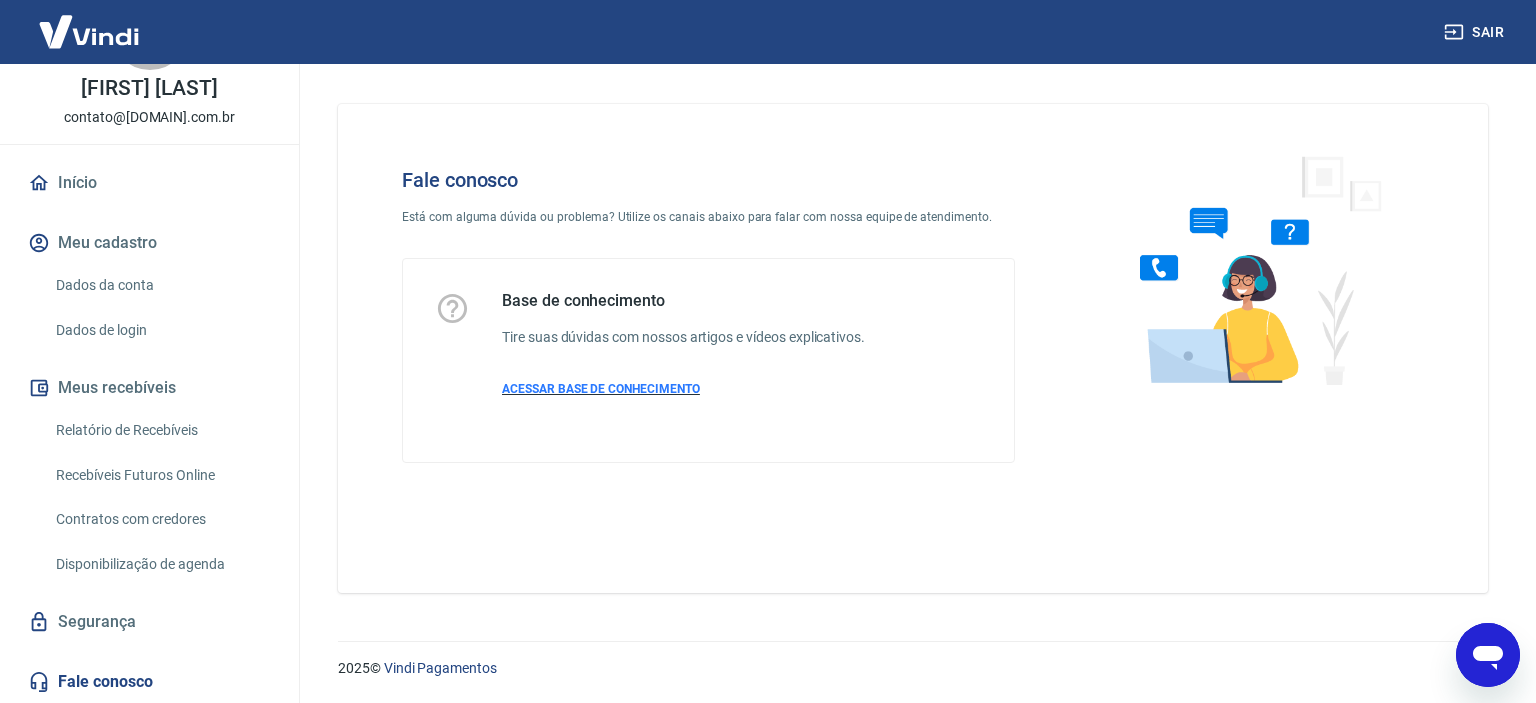 click on "ACESSAR BASE DE CONHECIMENTO" at bounding box center [601, 389] 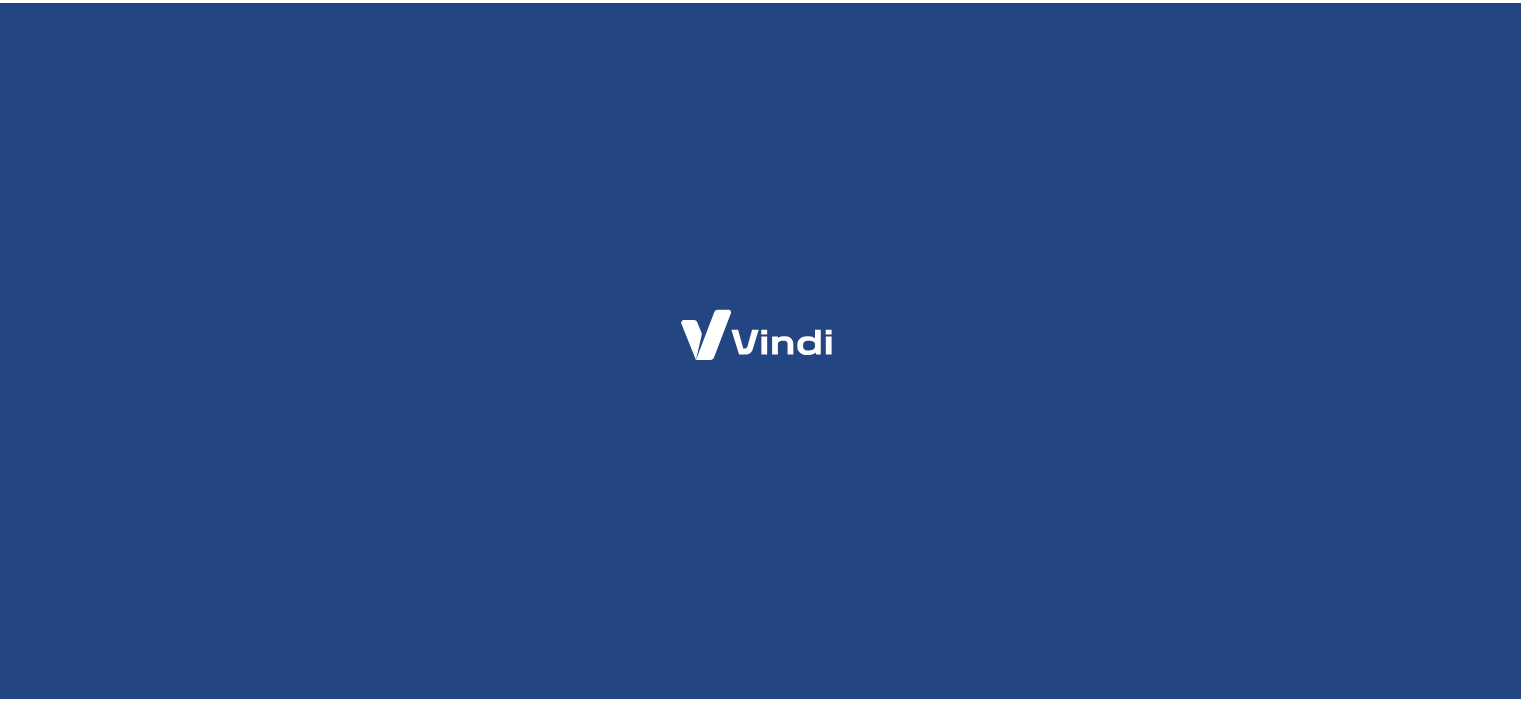 scroll, scrollTop: 0, scrollLeft: 0, axis: both 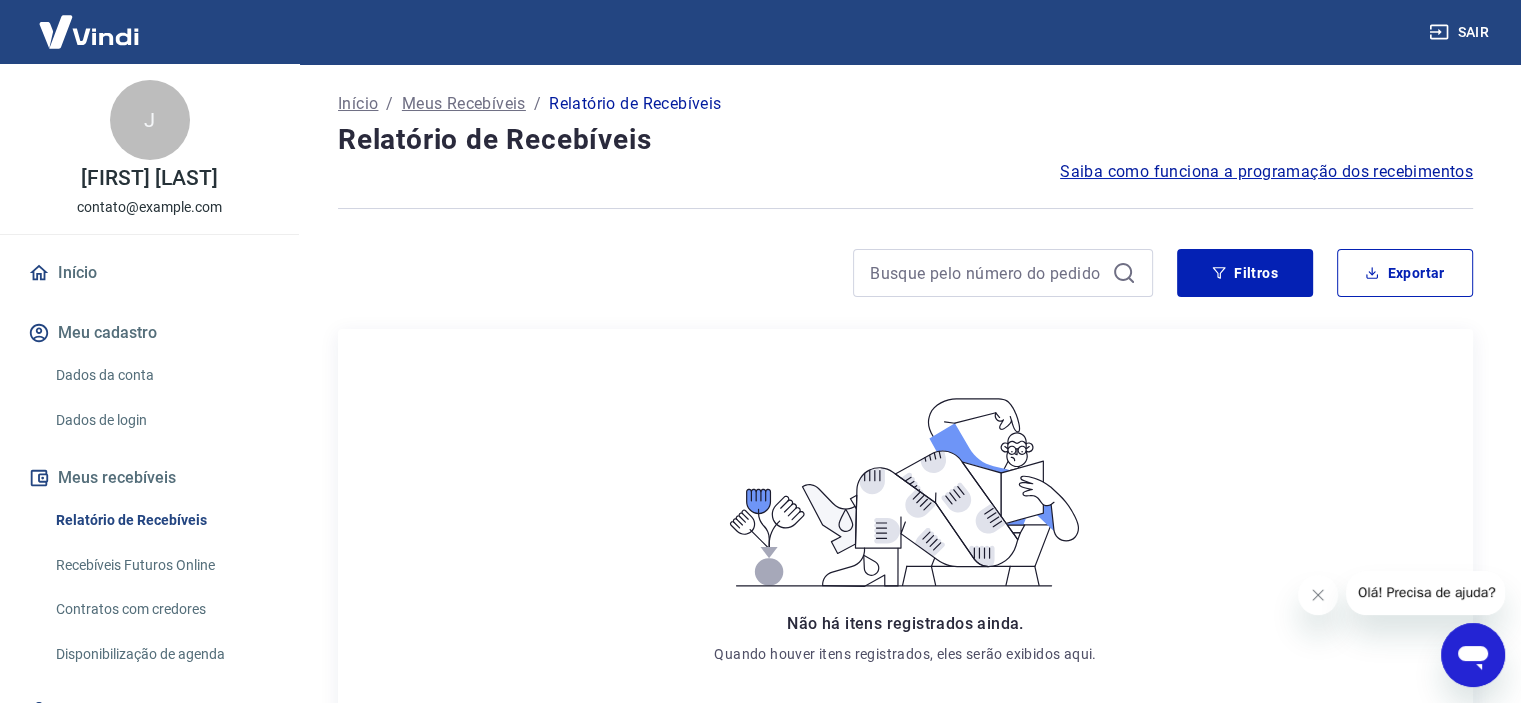 click at bounding box center (89, 31) 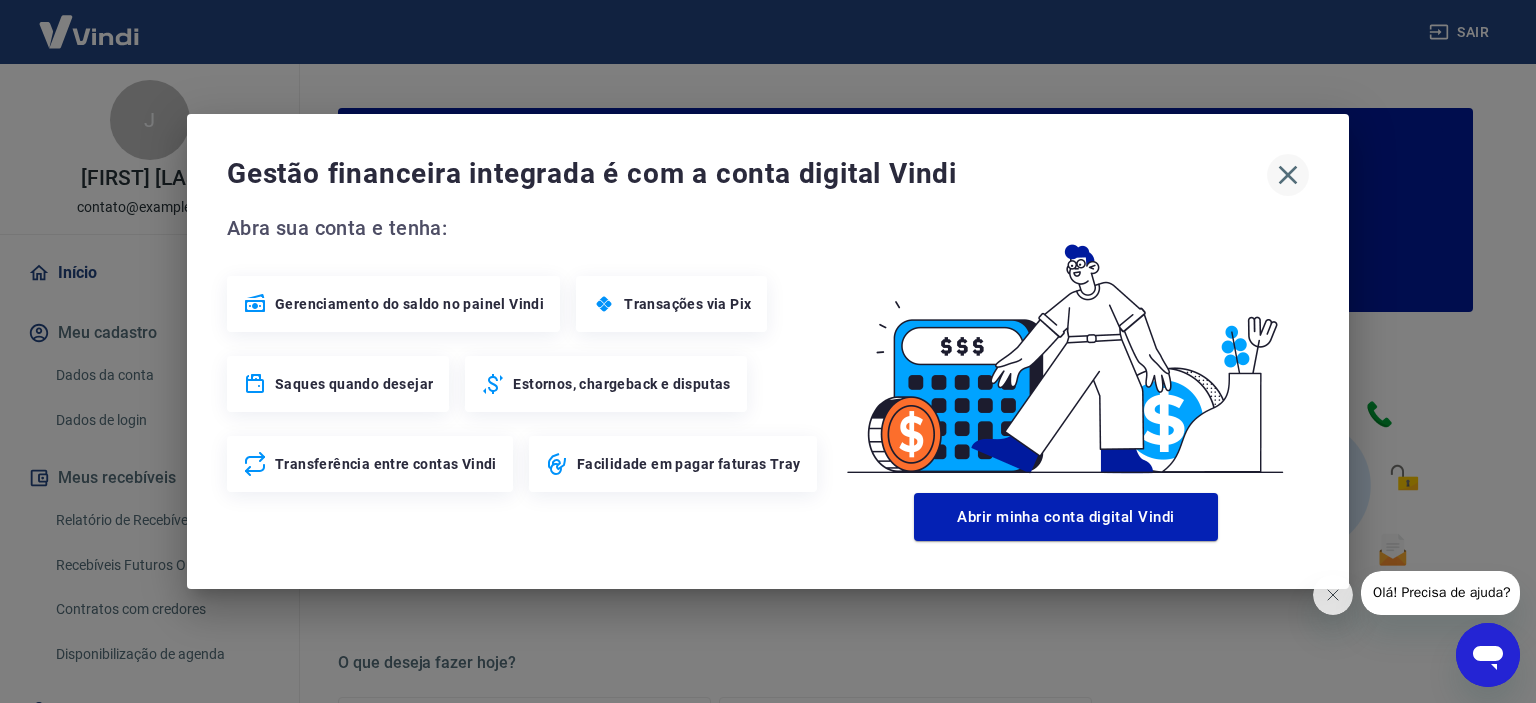 click 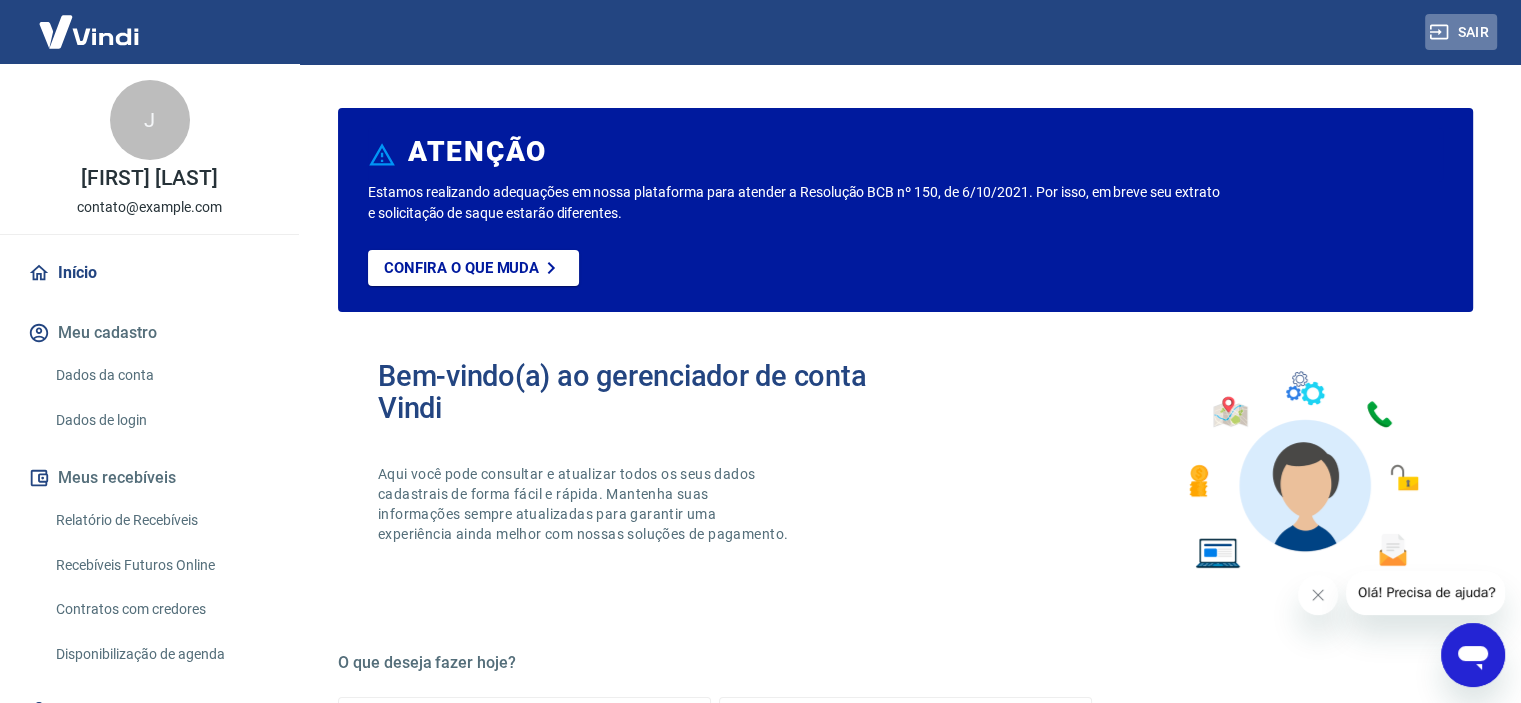 click on "Sair" at bounding box center [1461, 32] 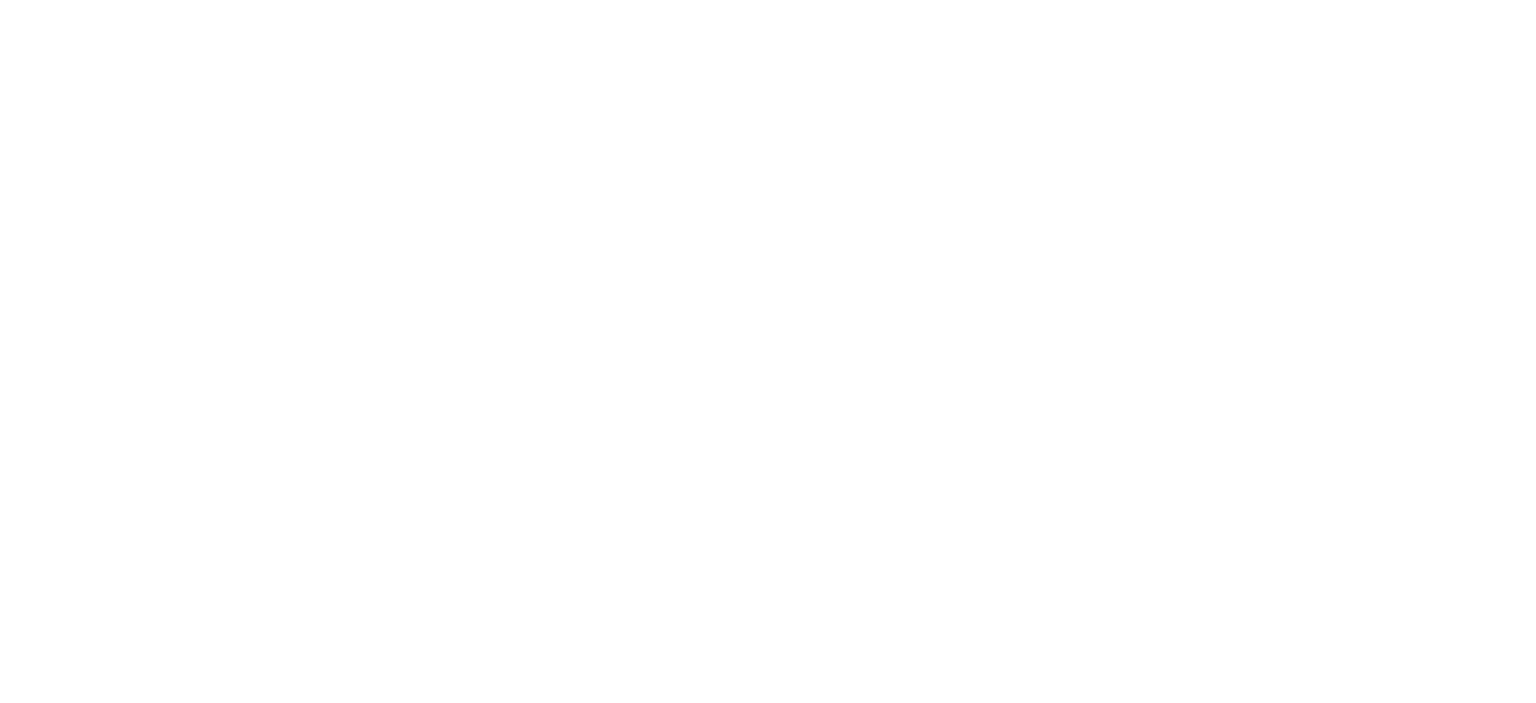 scroll, scrollTop: 0, scrollLeft: 0, axis: both 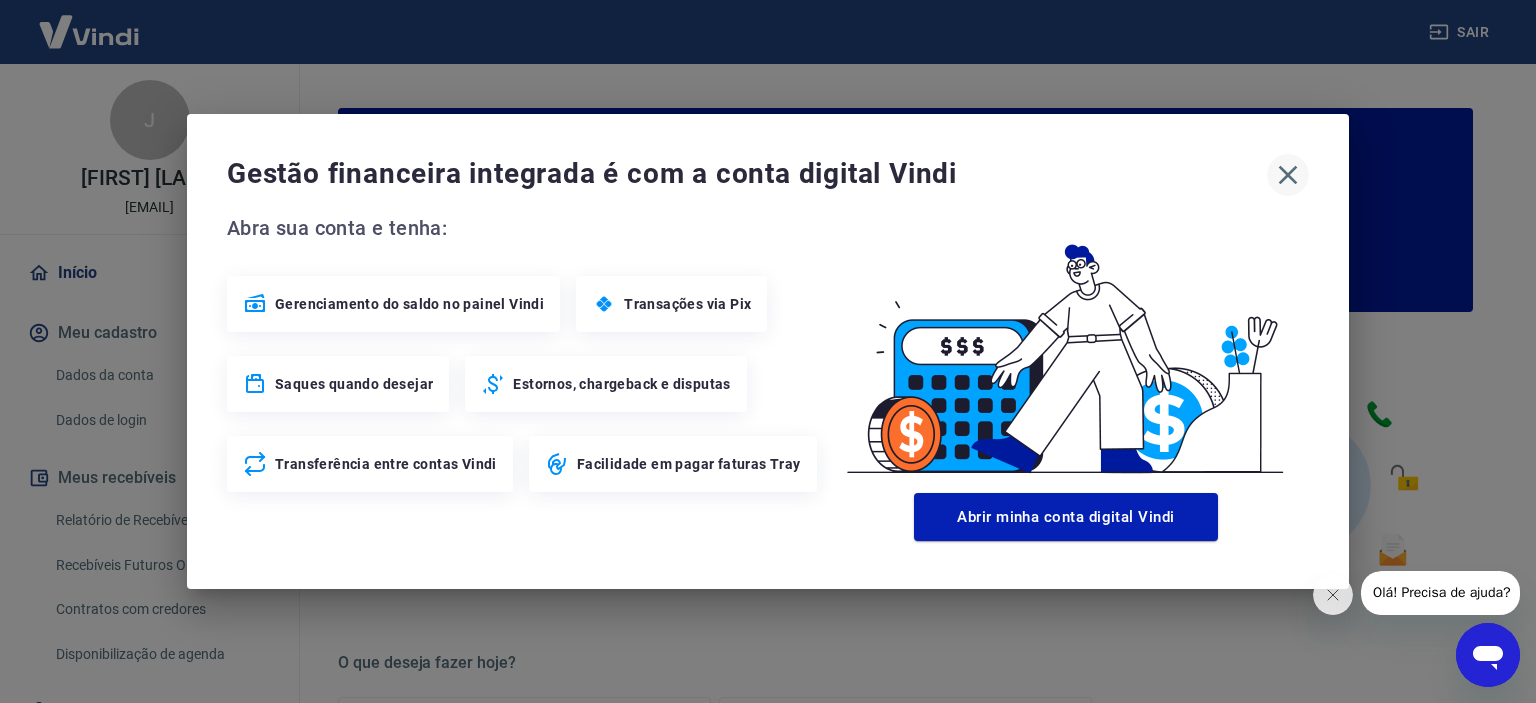 click 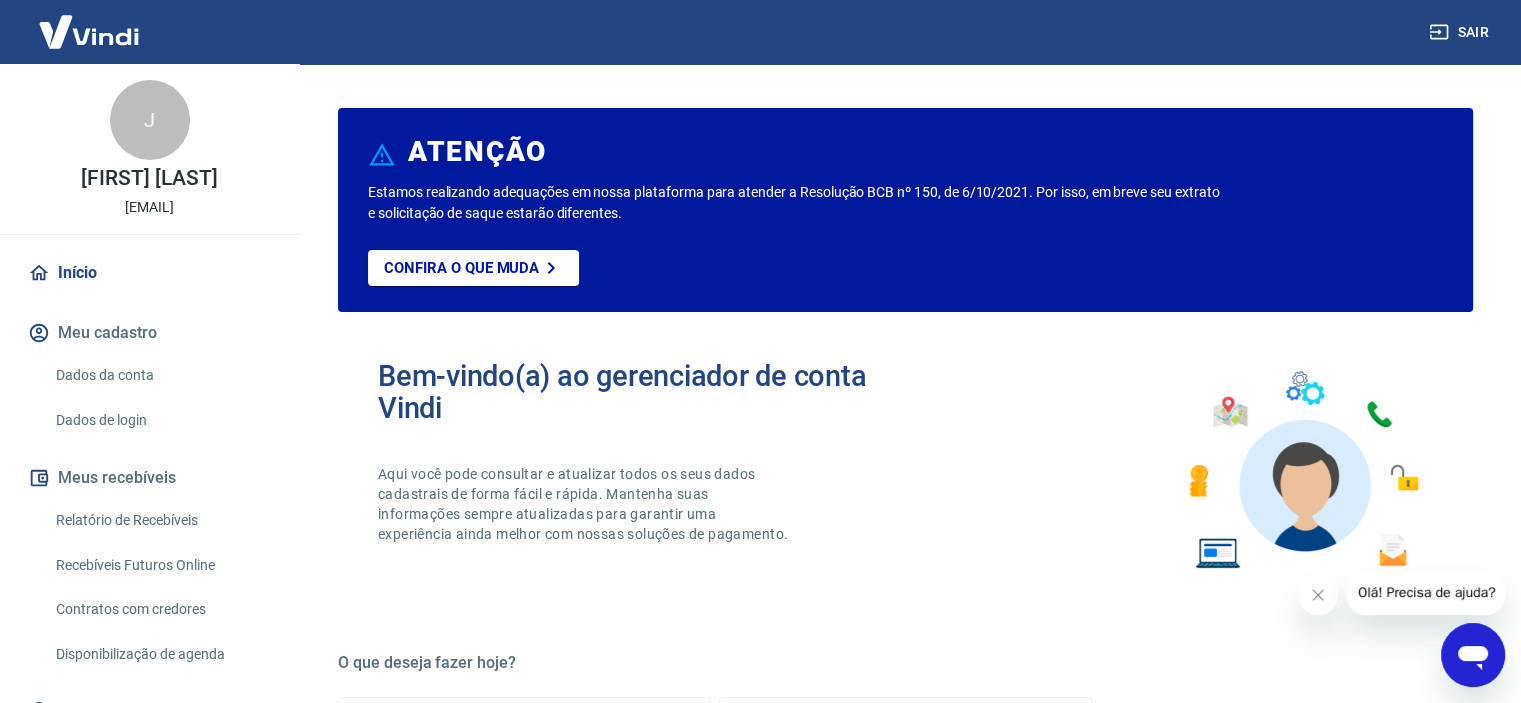 scroll, scrollTop: 90, scrollLeft: 0, axis: vertical 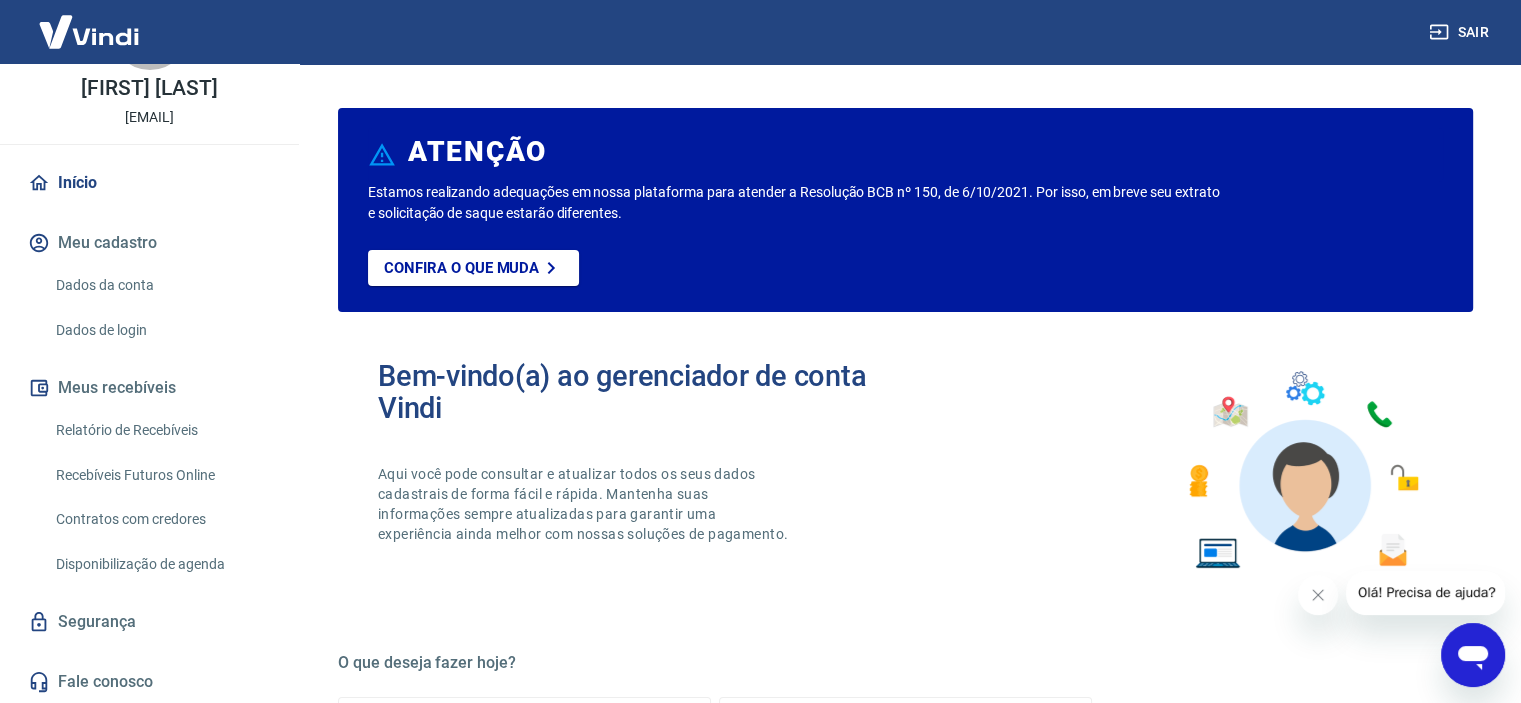 click on "Dados da conta" at bounding box center (161, 285) 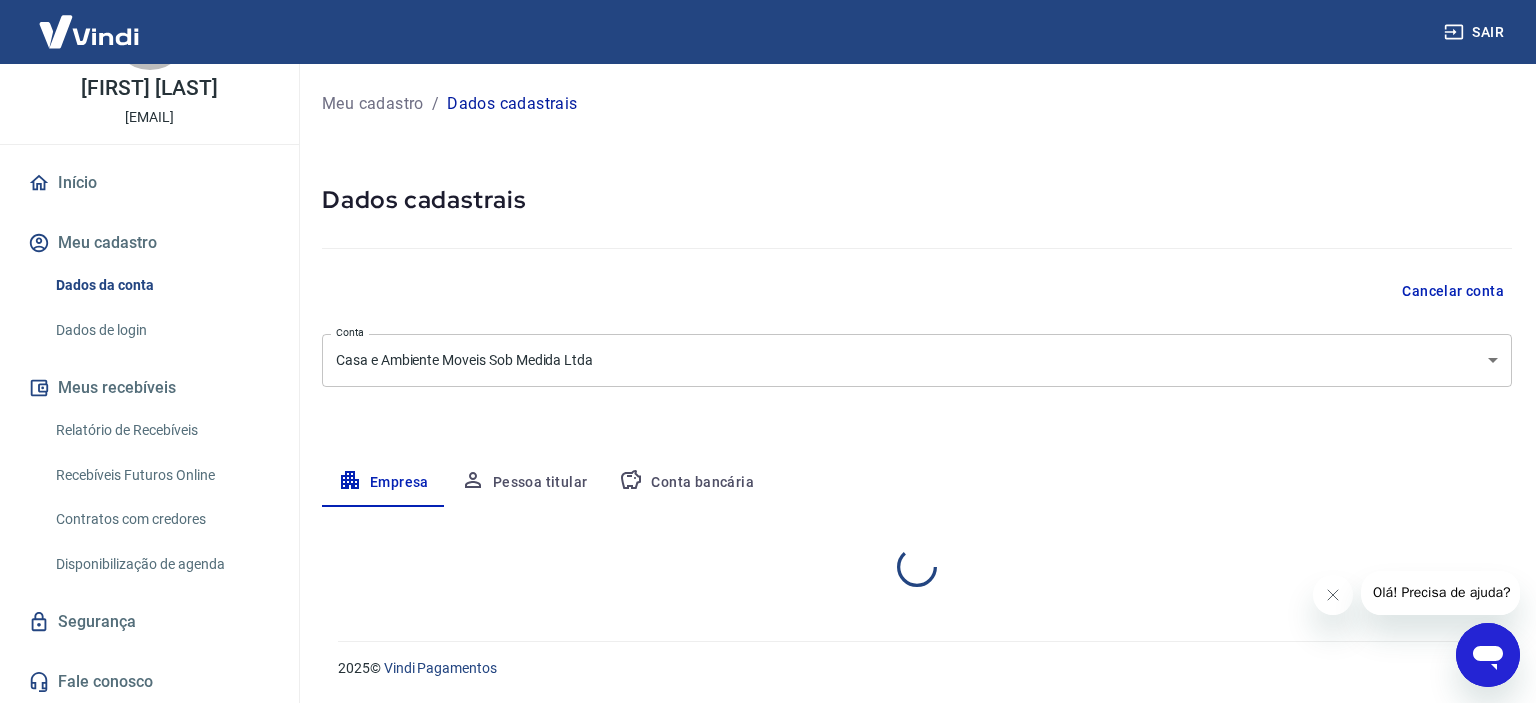 select on "RS" 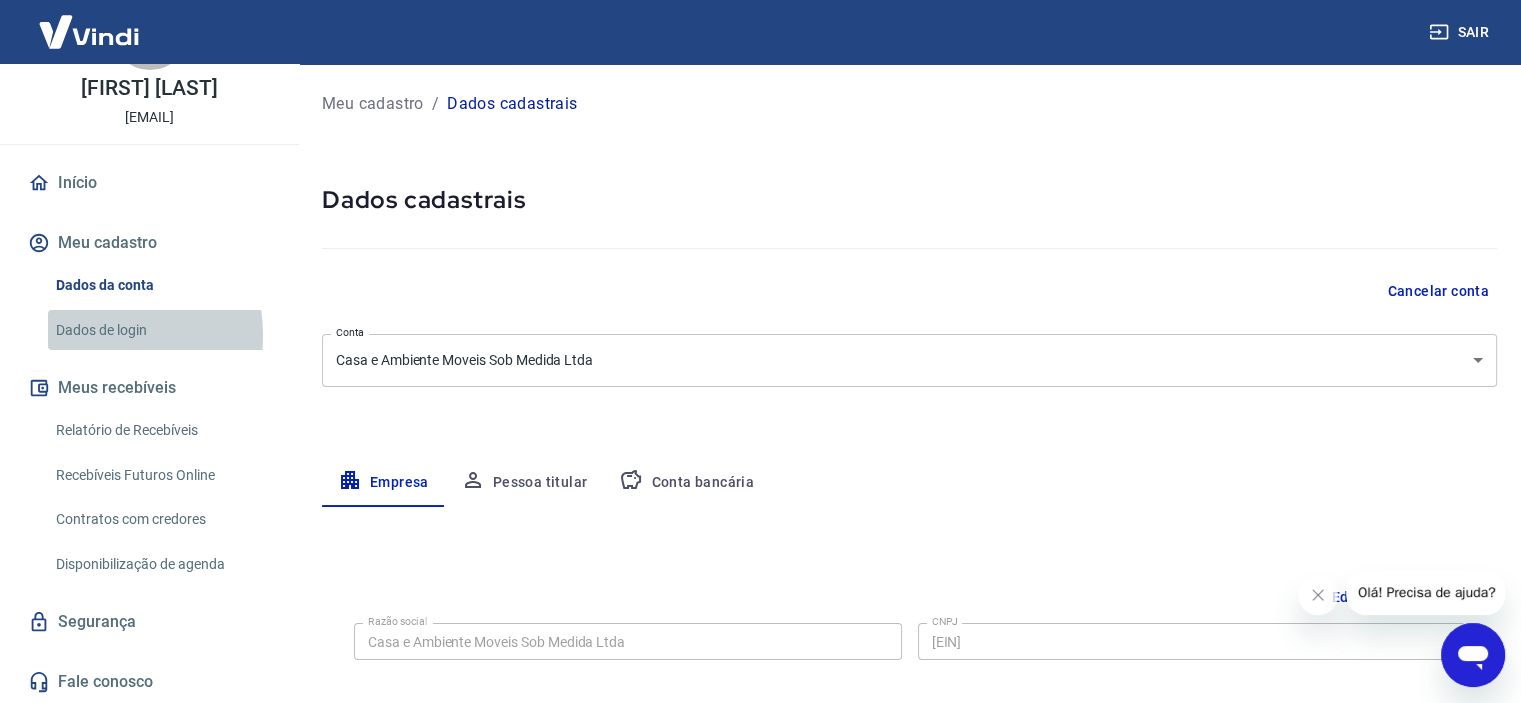 click on "Dados de login" at bounding box center (161, 330) 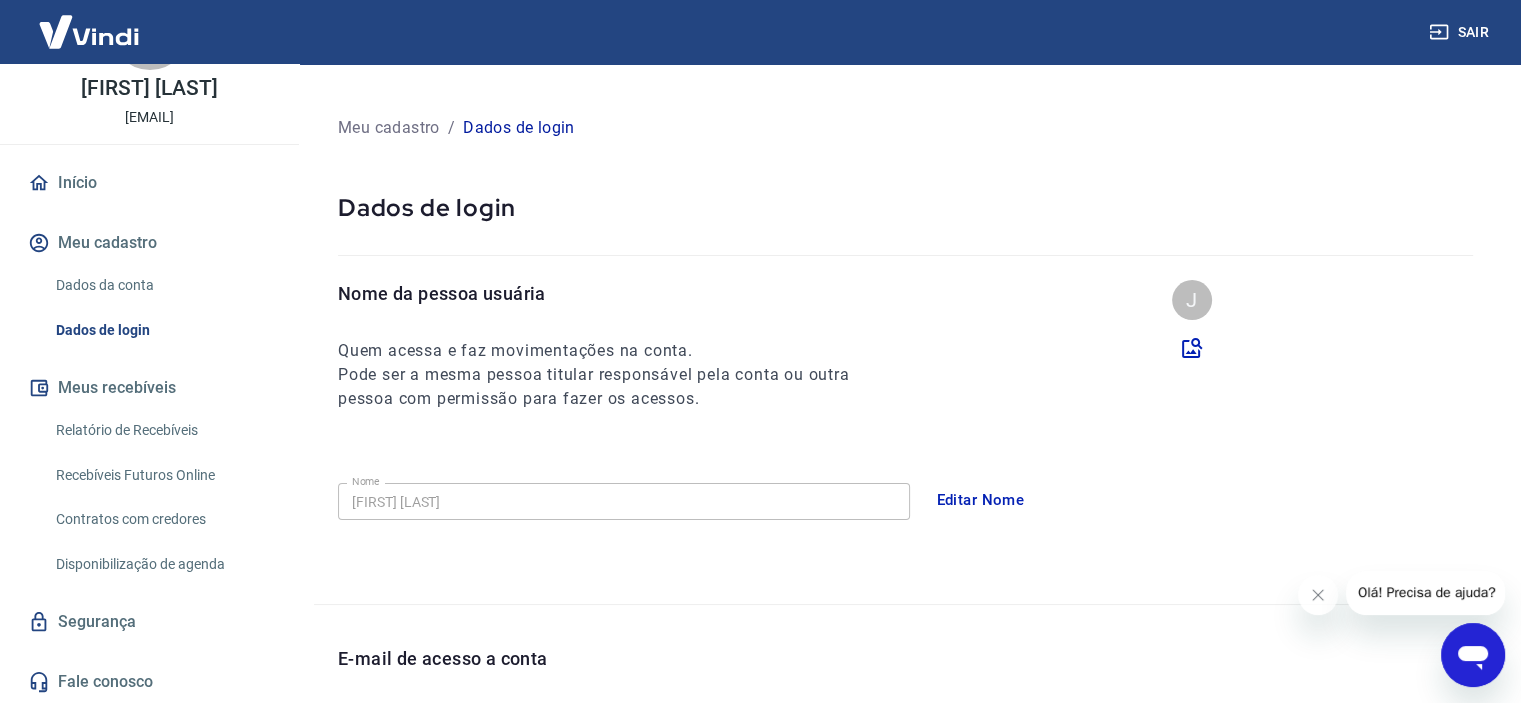 scroll, scrollTop: 100, scrollLeft: 0, axis: vertical 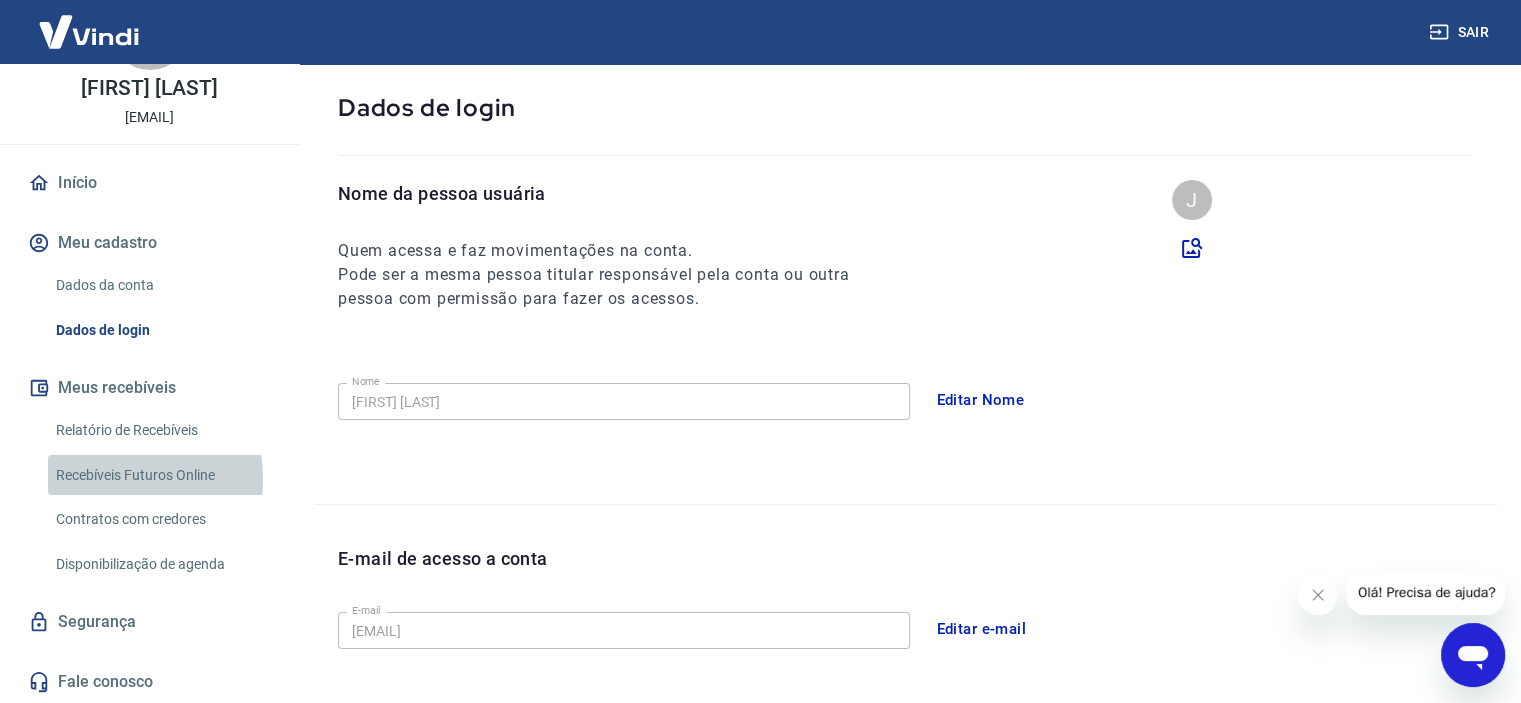 click on "Recebíveis Futuros Online" at bounding box center (161, 475) 